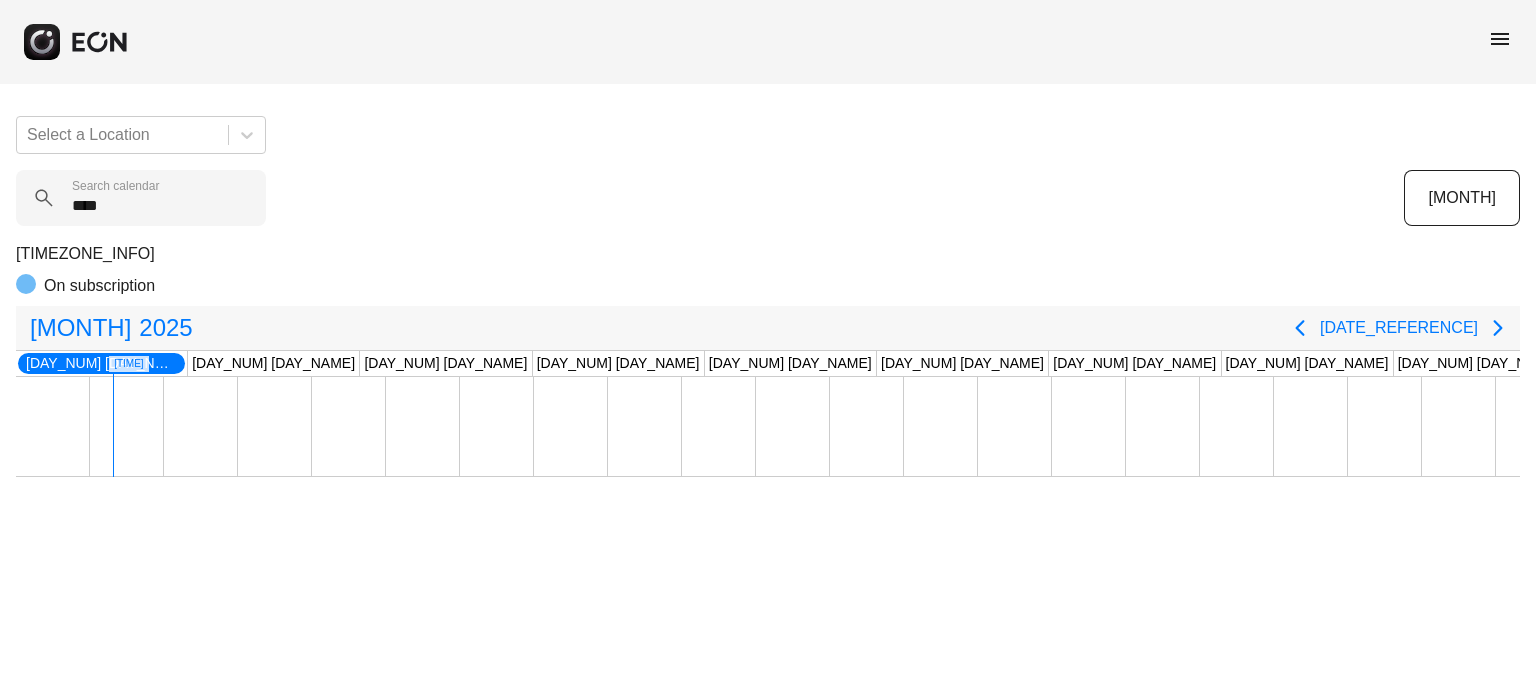 scroll, scrollTop: 0, scrollLeft: 0, axis: both 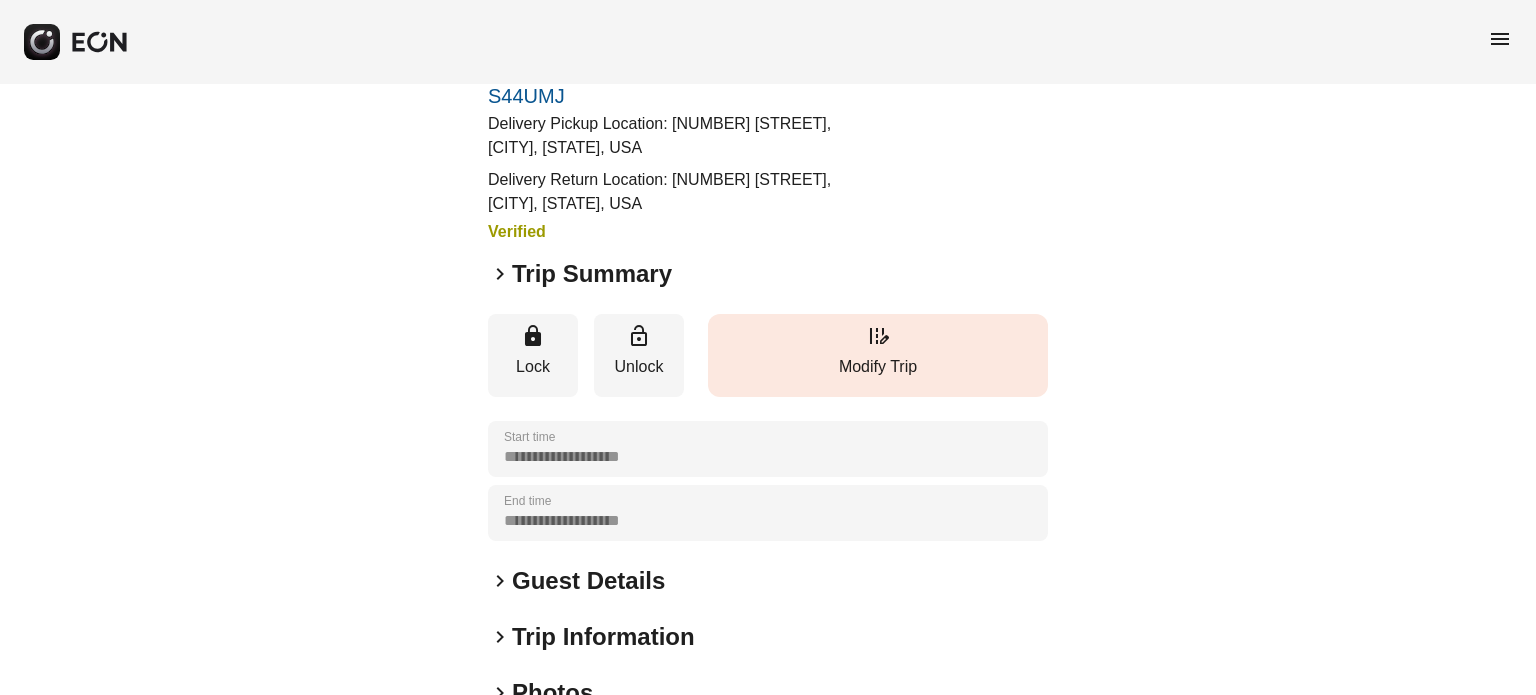 click on "edit_road Modify Trip" at bounding box center [878, 355] 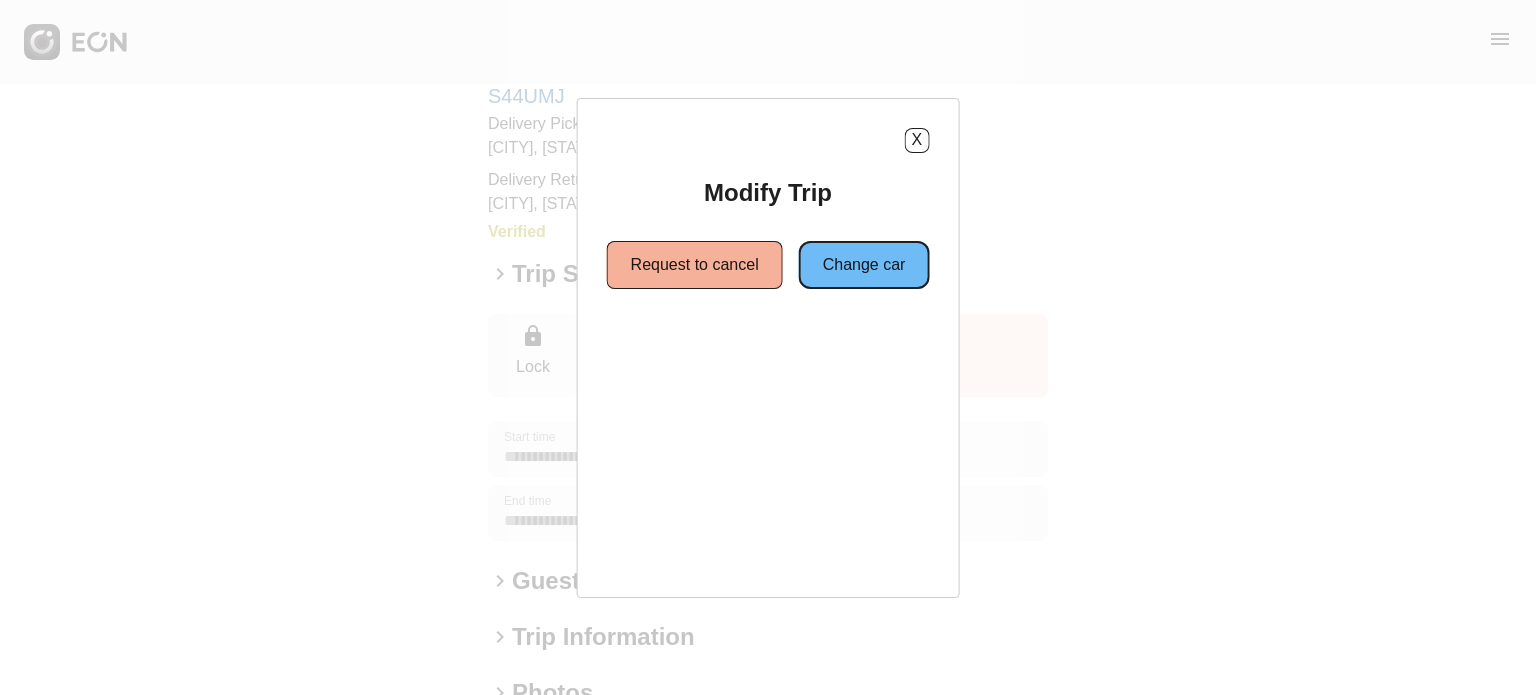 click on "Change car" at bounding box center (864, 265) 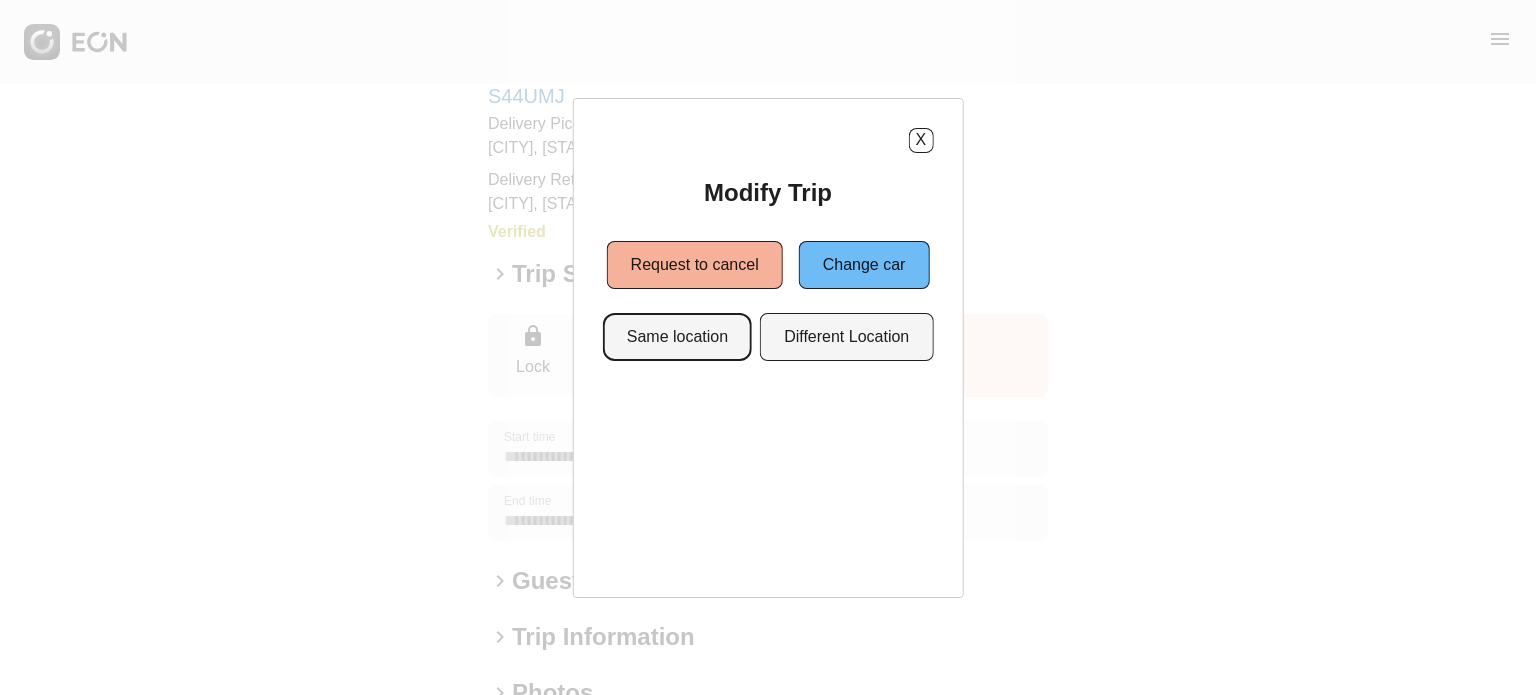 click on "Same location" at bounding box center [677, 337] 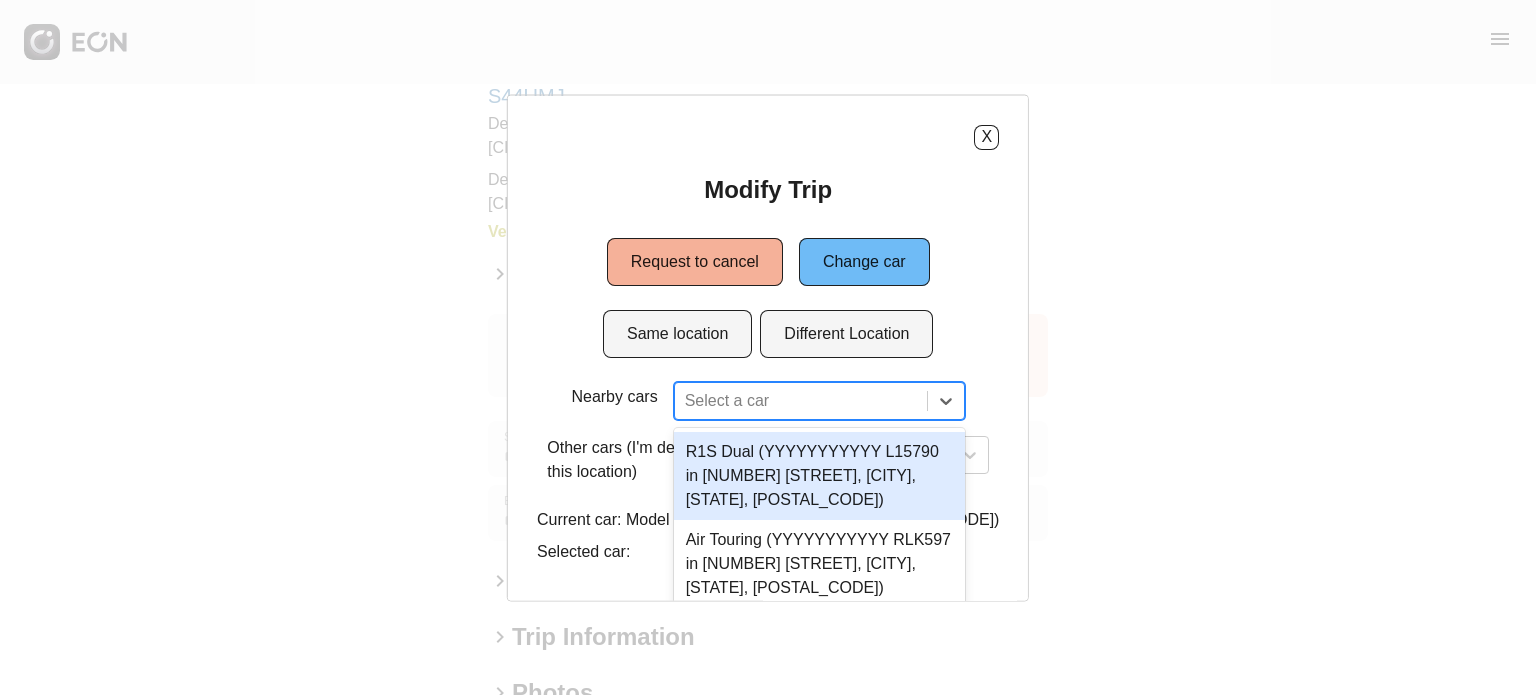 click at bounding box center (800, 400) 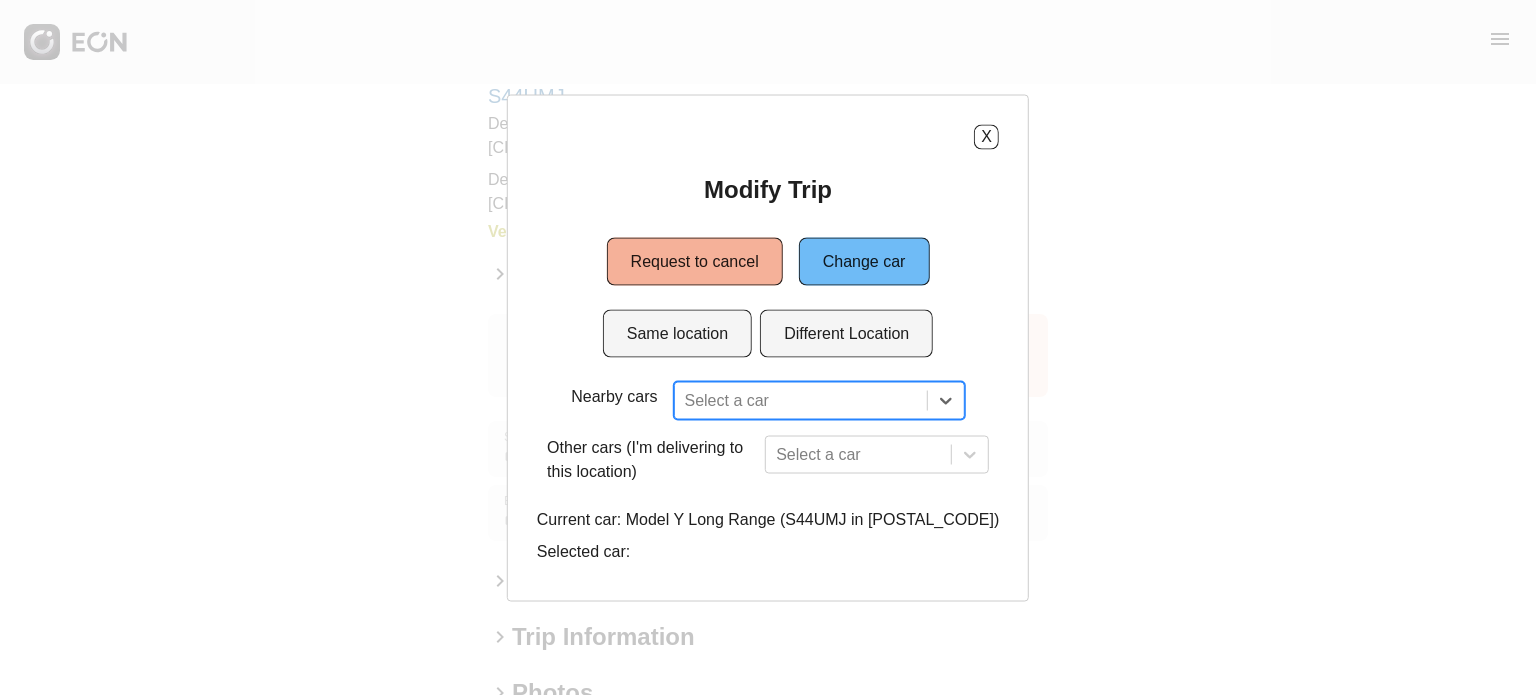 click on "option , selected. Select is focused ,type to refine list, press Down to open the menu,  Select a car" at bounding box center [818, 400] 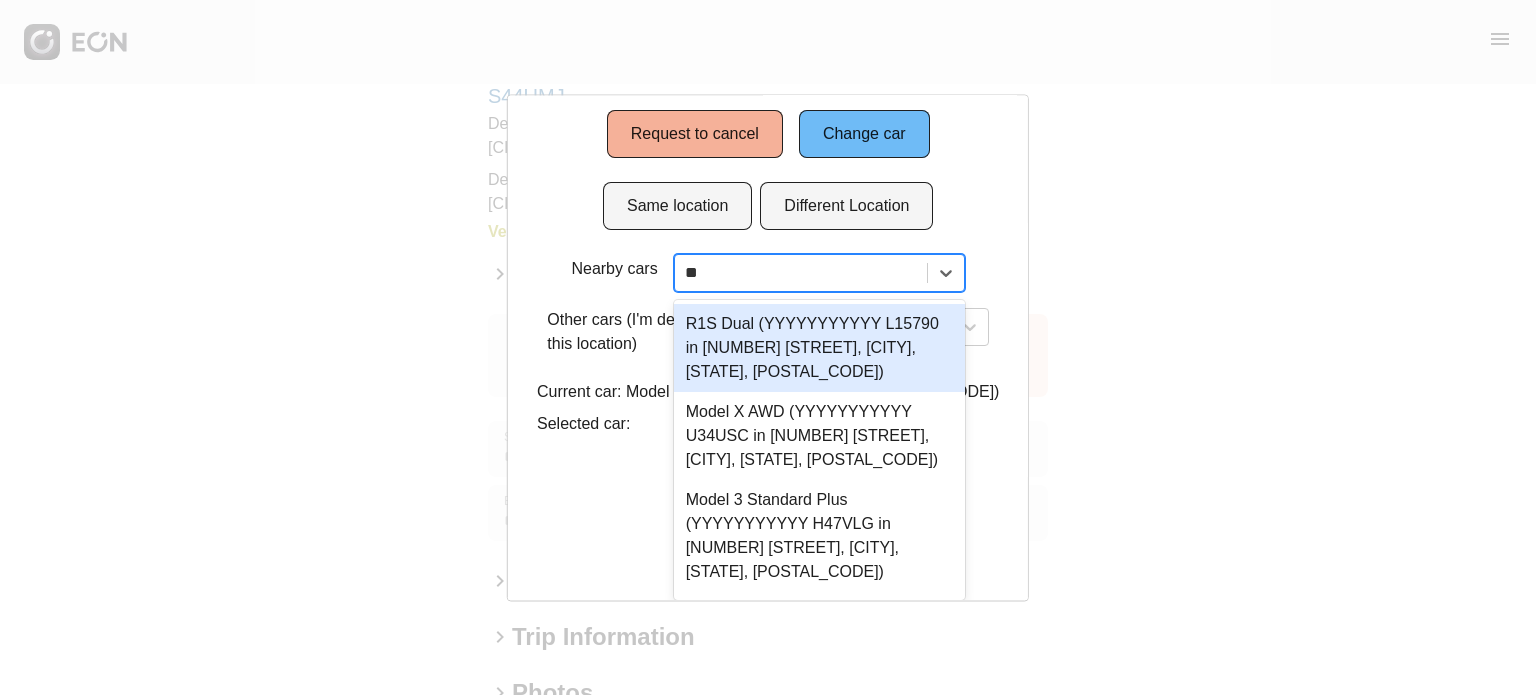 scroll, scrollTop: 0, scrollLeft: 0, axis: both 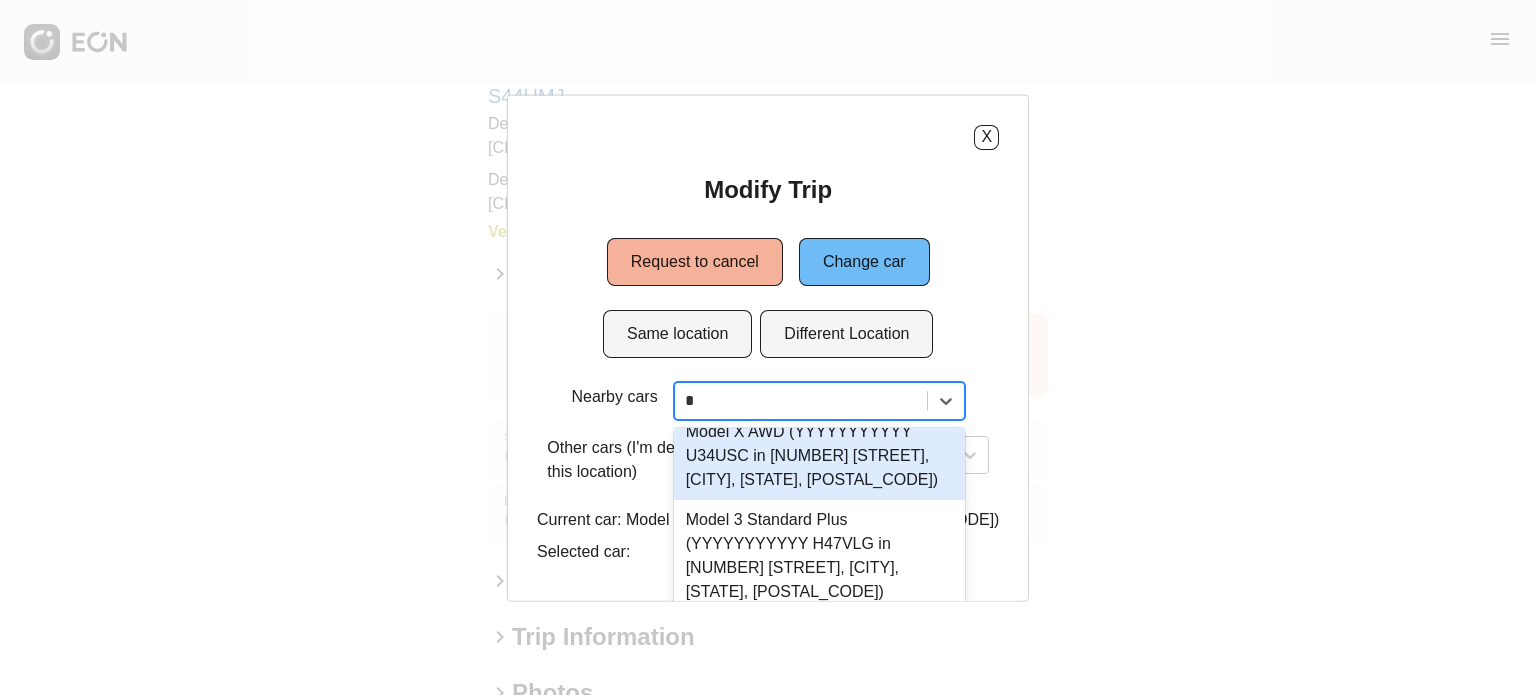 type on "*" 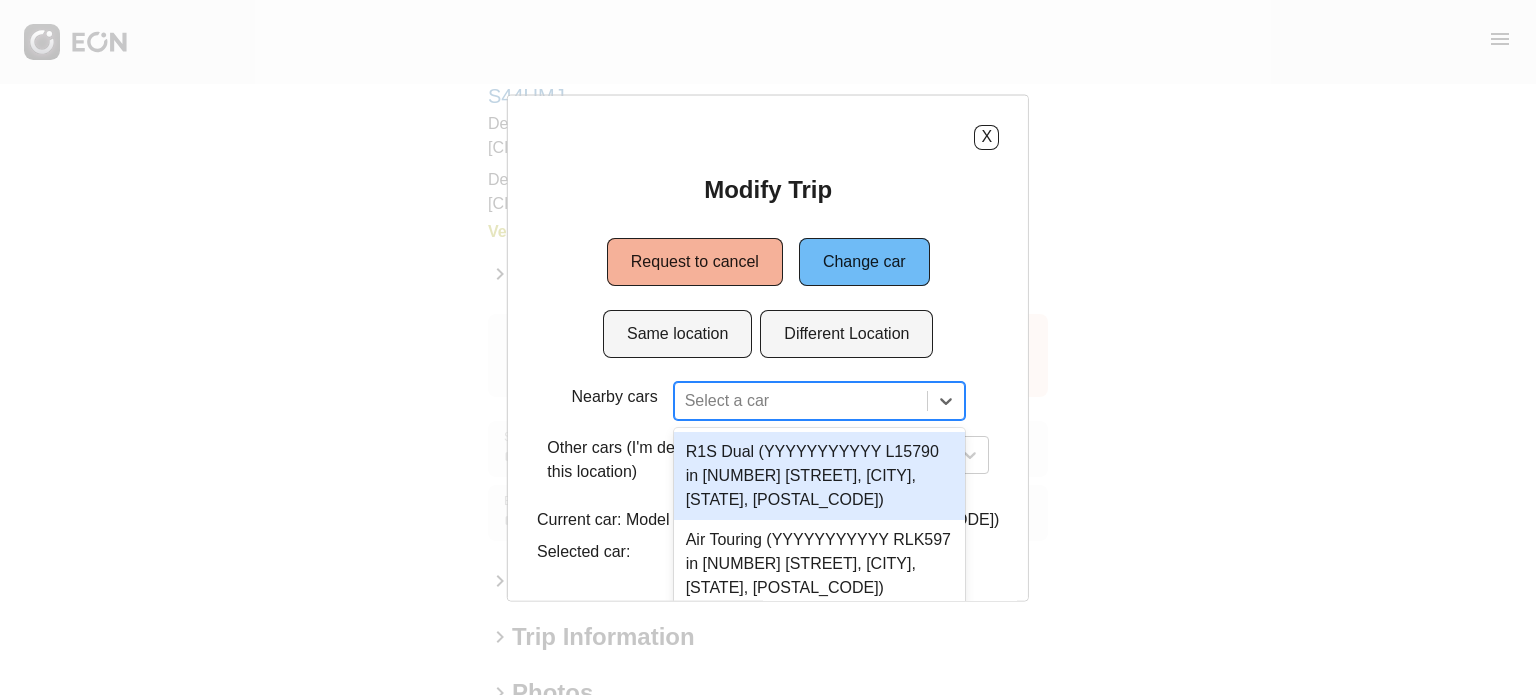 scroll, scrollTop: 127, scrollLeft: 0, axis: vertical 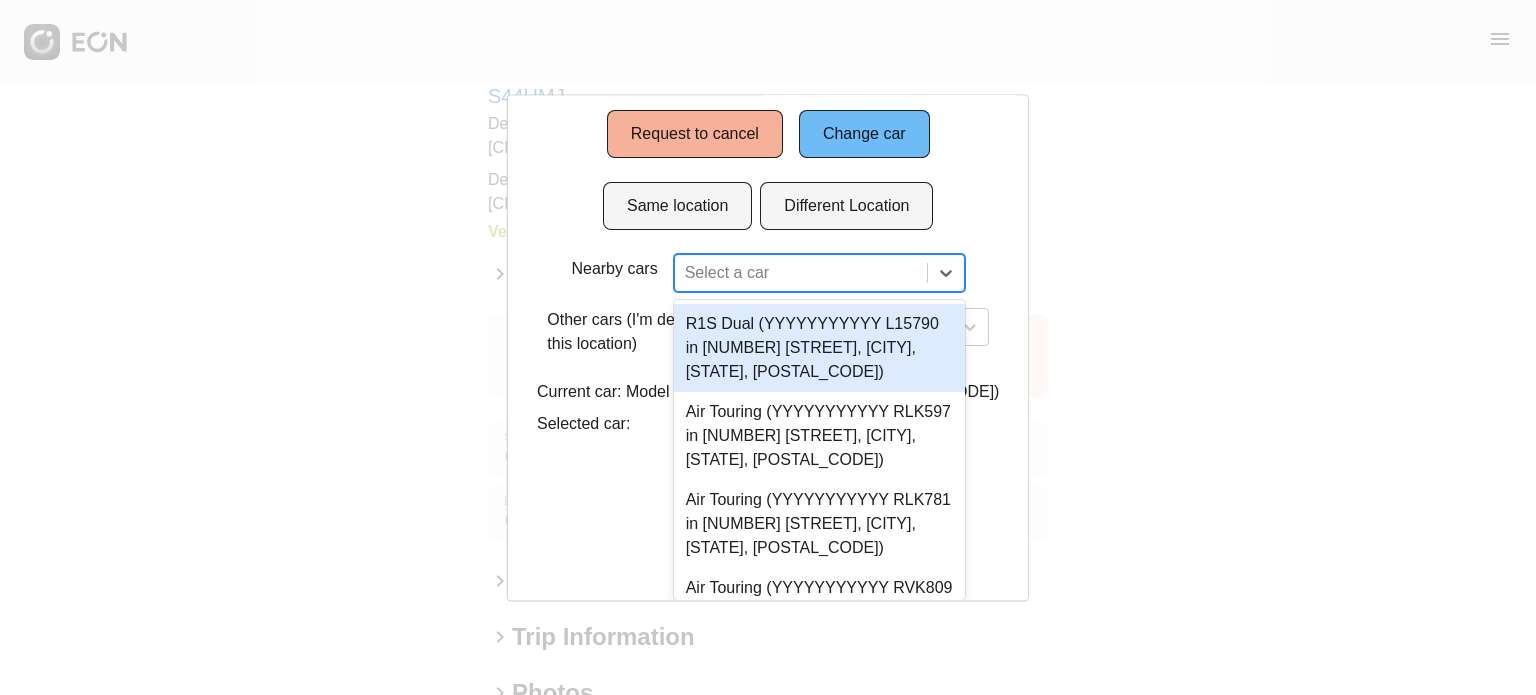 click on "7 results available. Use Up and Down to choose options, press Enter to select the currently focused option, press Escape to exit the menu, press Tab to select the option and exit the menu. Select a car
R1S Dual
(7PDSGABA0PN022103 L15790 in 610 Exterior Street, The Bronx, New York City, NY, 10451)
Air Touring
(50EA1TEA6RA006523 RLK597 in 610 Exterior Street, The Bronx, New York City, NY, 10451)
Air Touring
(50EA1TEA0RA009224 RLK781 in 610 Exterior Street, The Bronx, New York City, NY, 10451)
Air Touring
(50EA1TEA0RA003200 RVK809 in 610 Exterior Street, The Bronx, New York City, NY, 10451)" at bounding box center (818, 273) 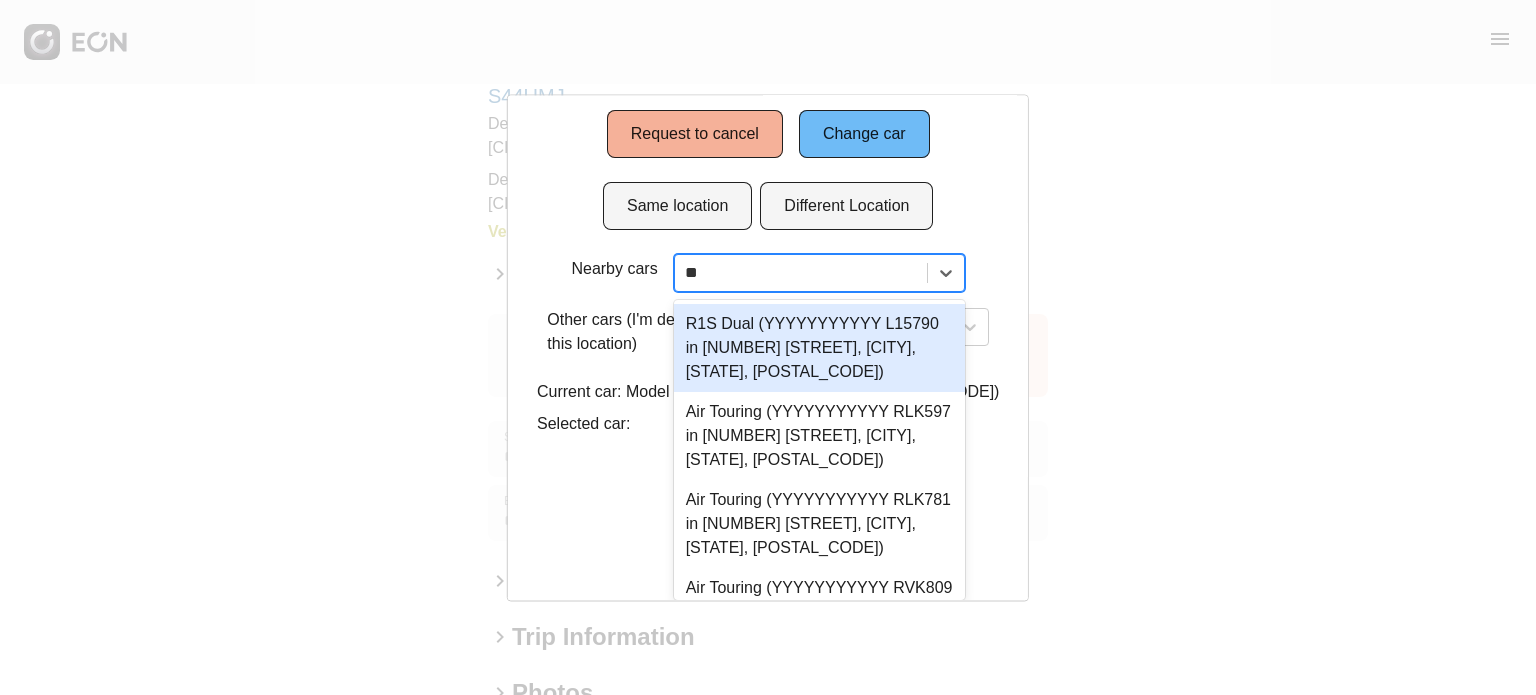 scroll, scrollTop: 0, scrollLeft: 0, axis: both 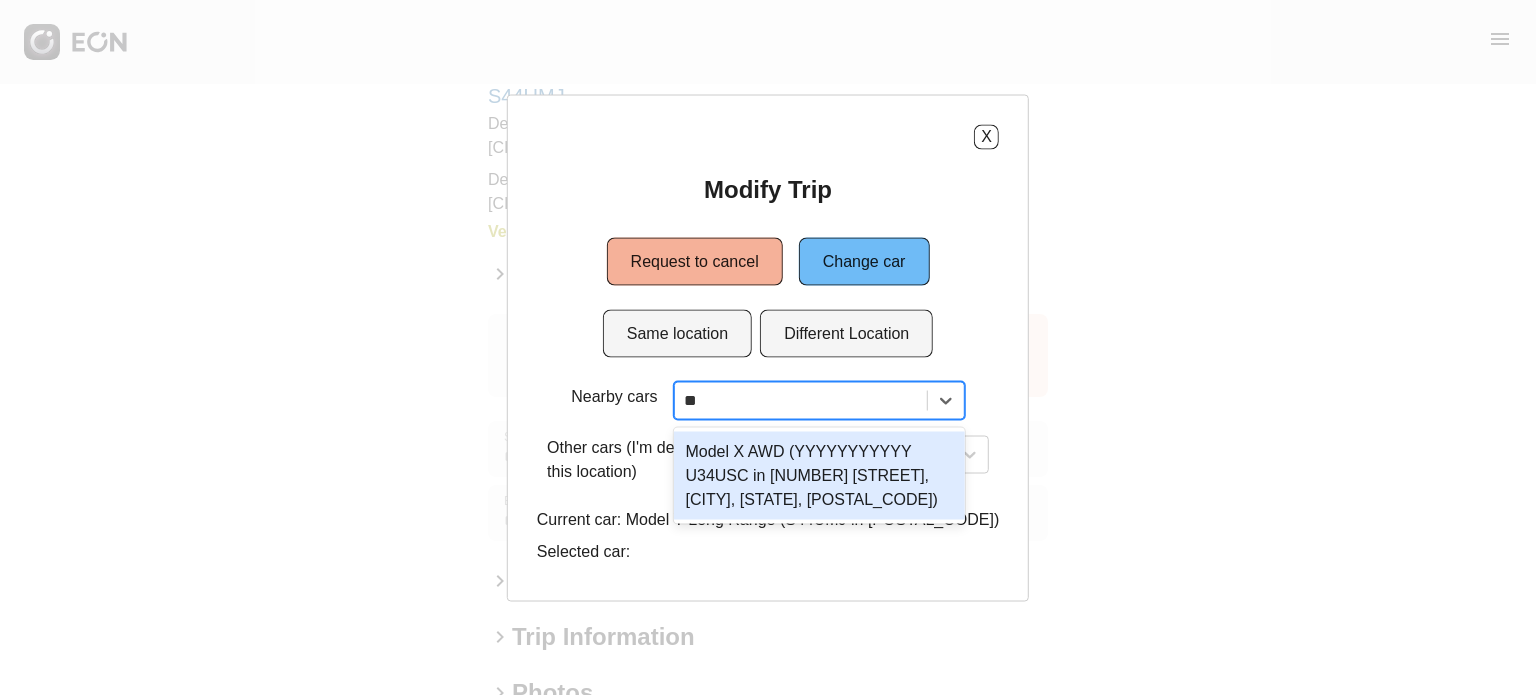 type on "***" 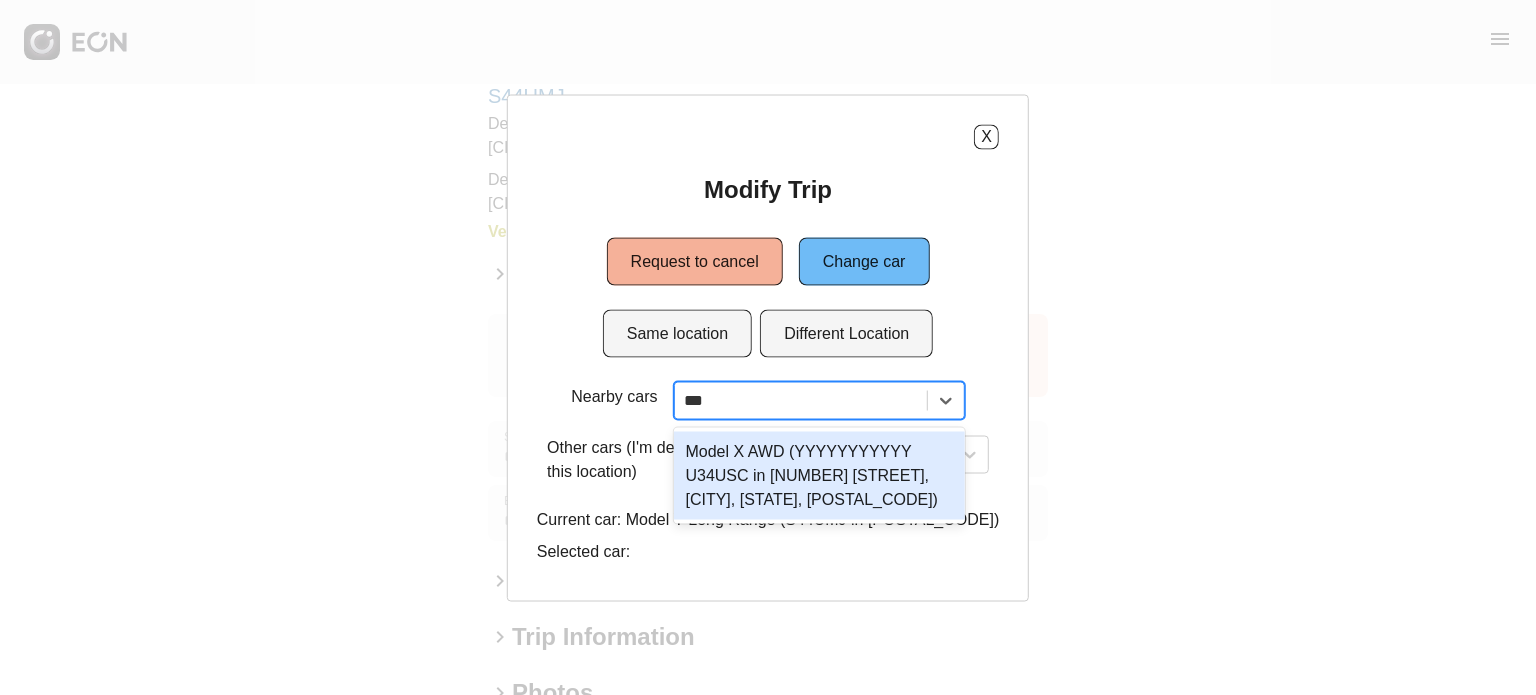 click on "Model X AWD
(7SAXCDE51NF341887 U34USC in 610 Exterior Street, The Bronx, New York City, NY, 10451)" at bounding box center [818, 475] 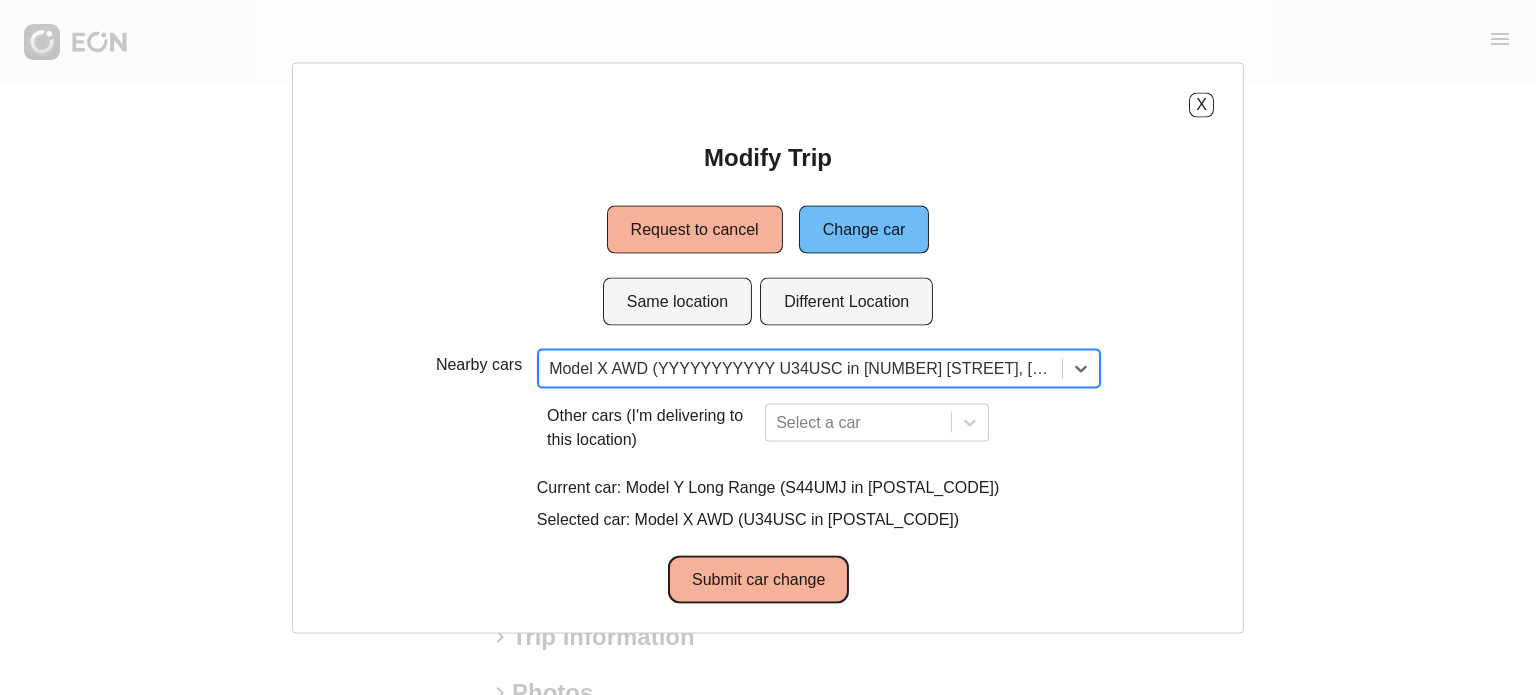 click on "Submit car change" at bounding box center [758, 579] 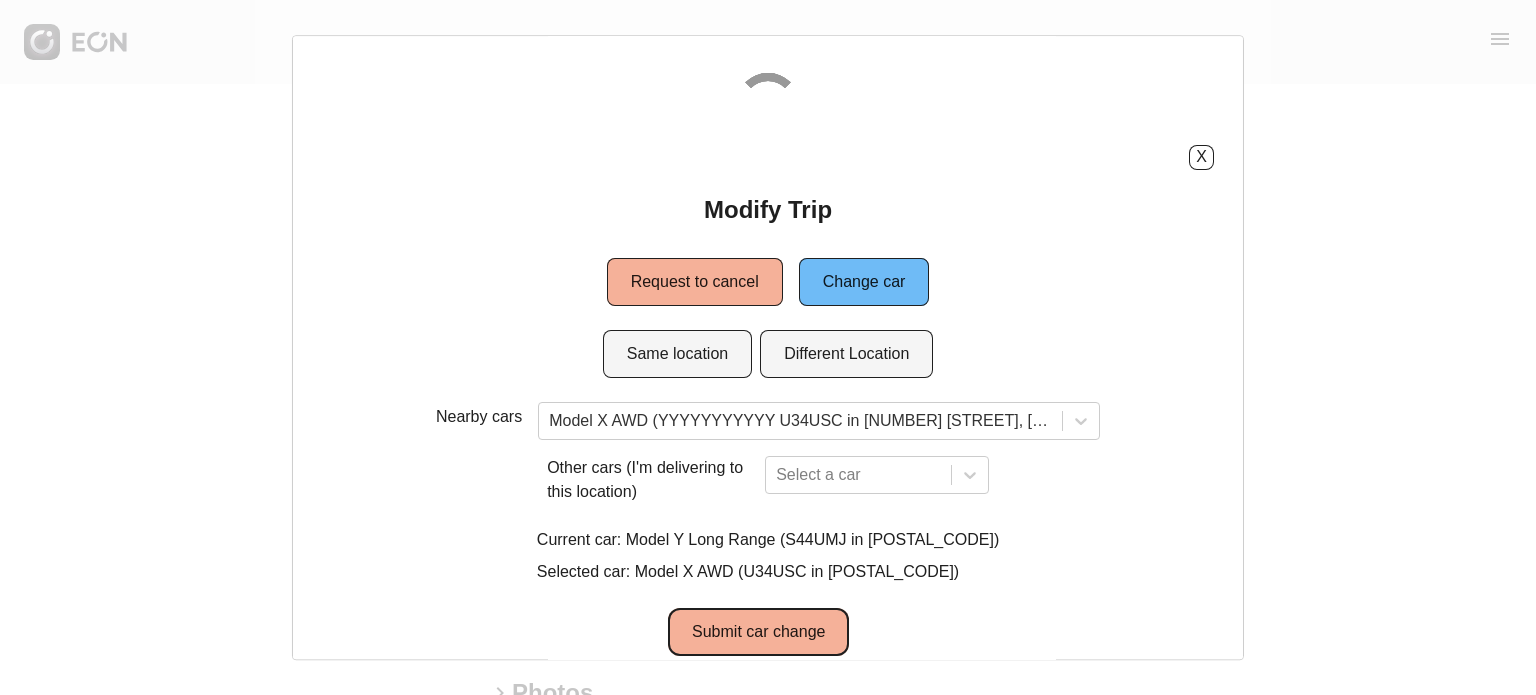 type 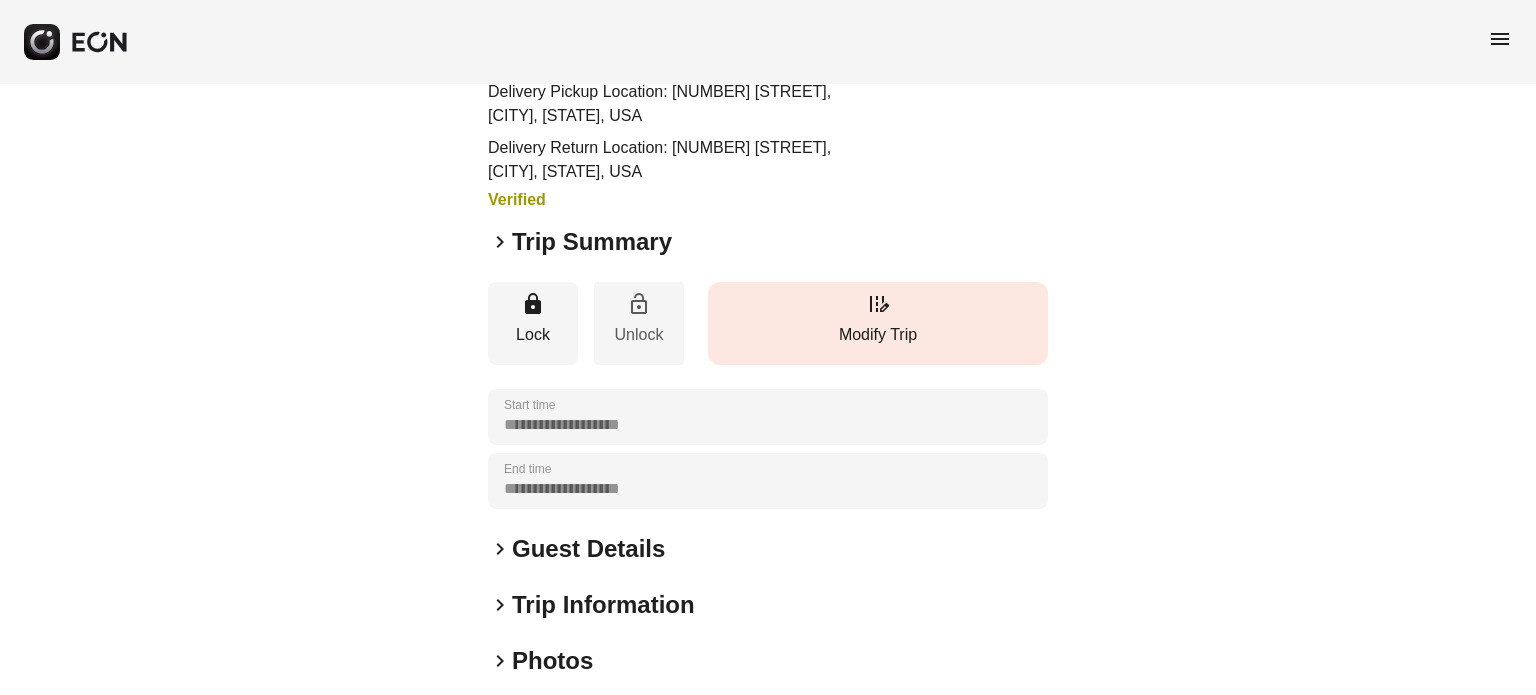 type 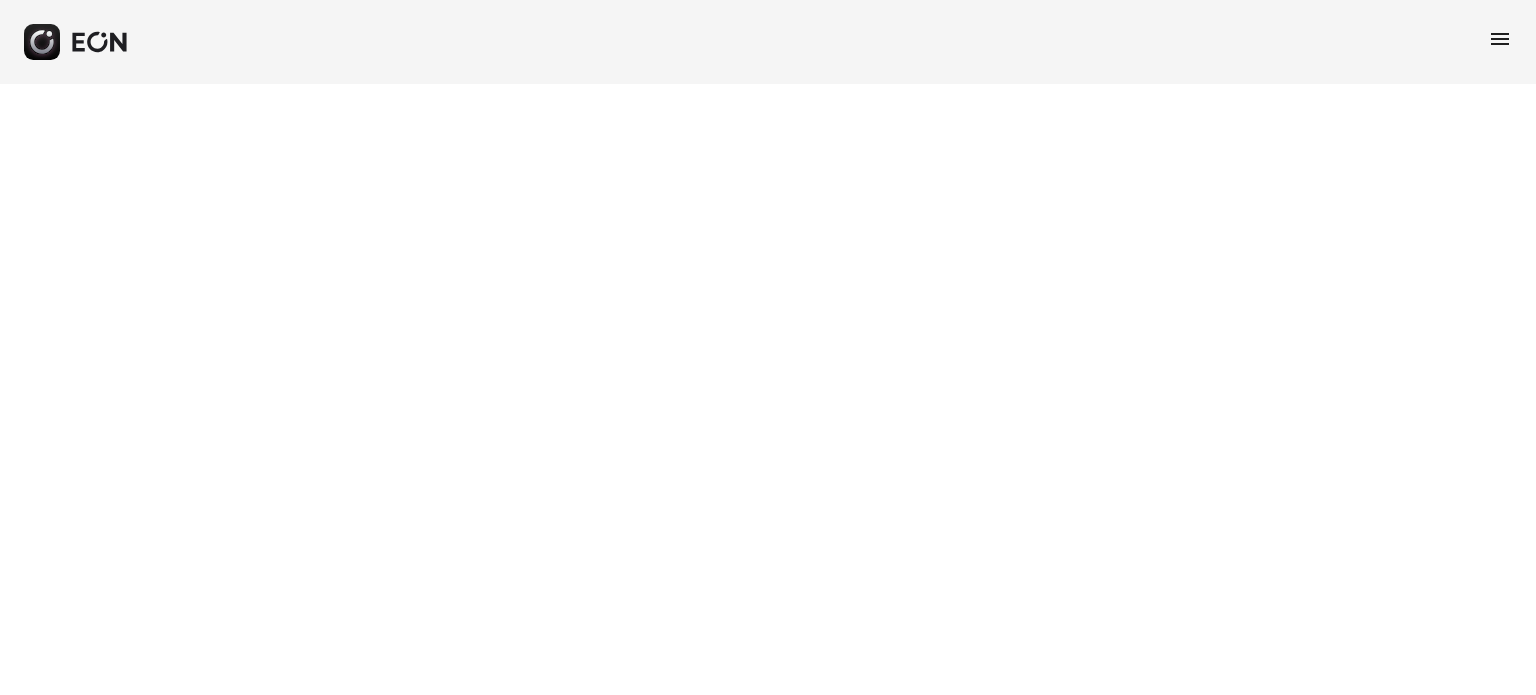 scroll, scrollTop: 0, scrollLeft: 0, axis: both 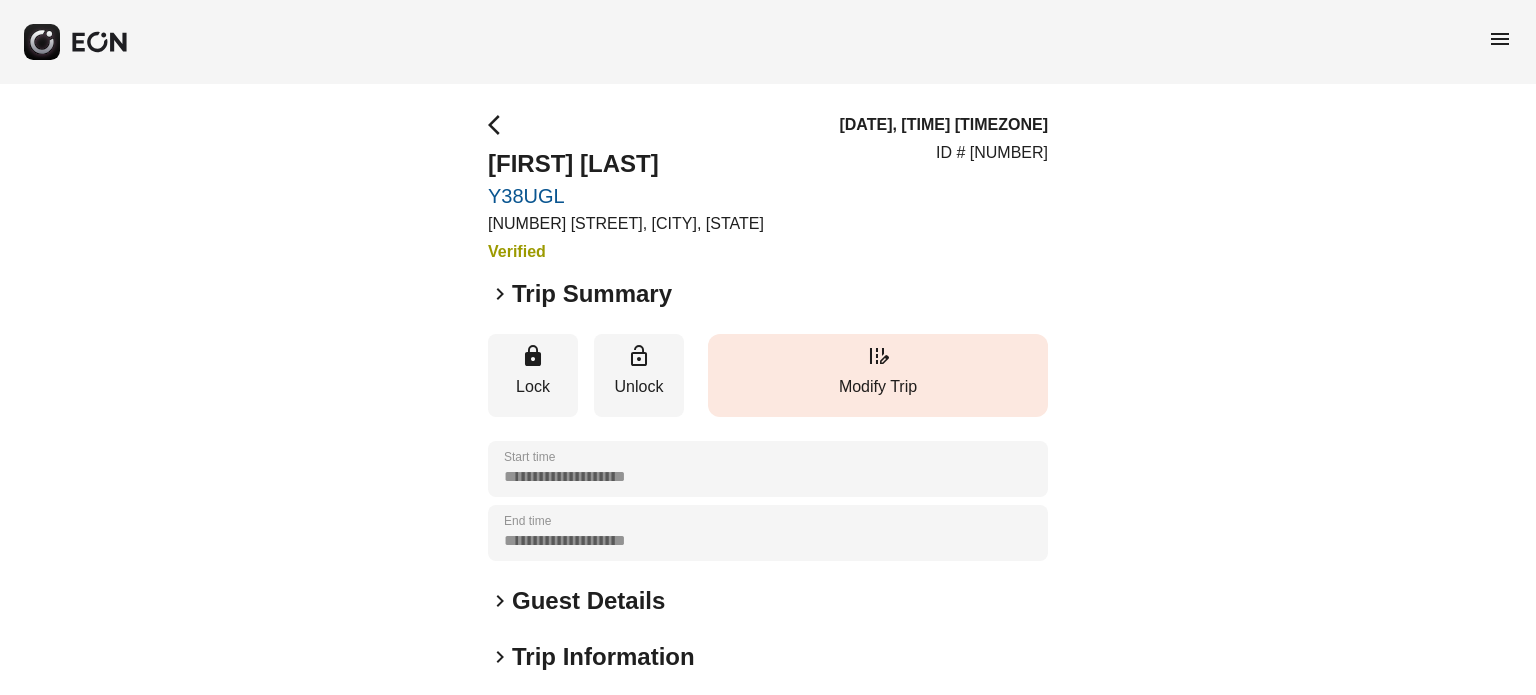 click on "edit_road Modify Trip" at bounding box center (878, 375) 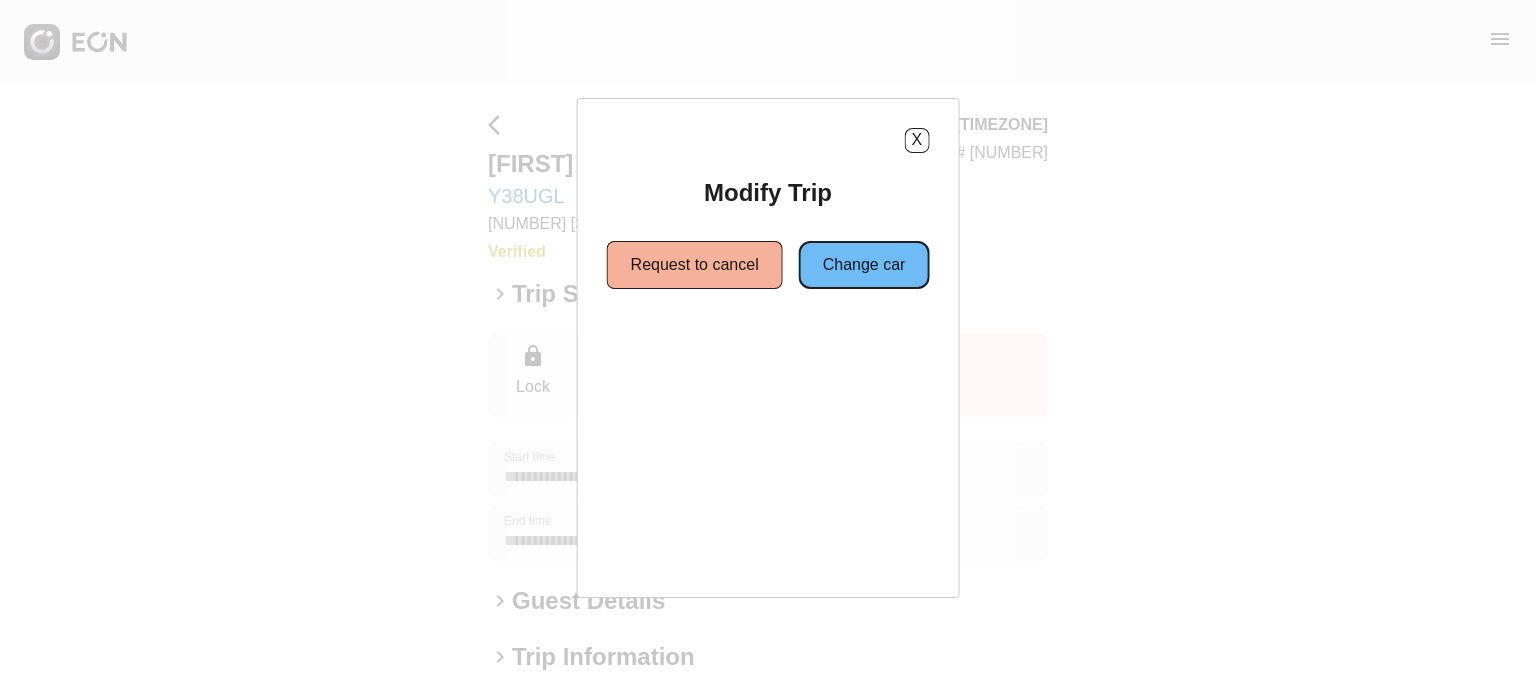 click on "Change car" at bounding box center (864, 265) 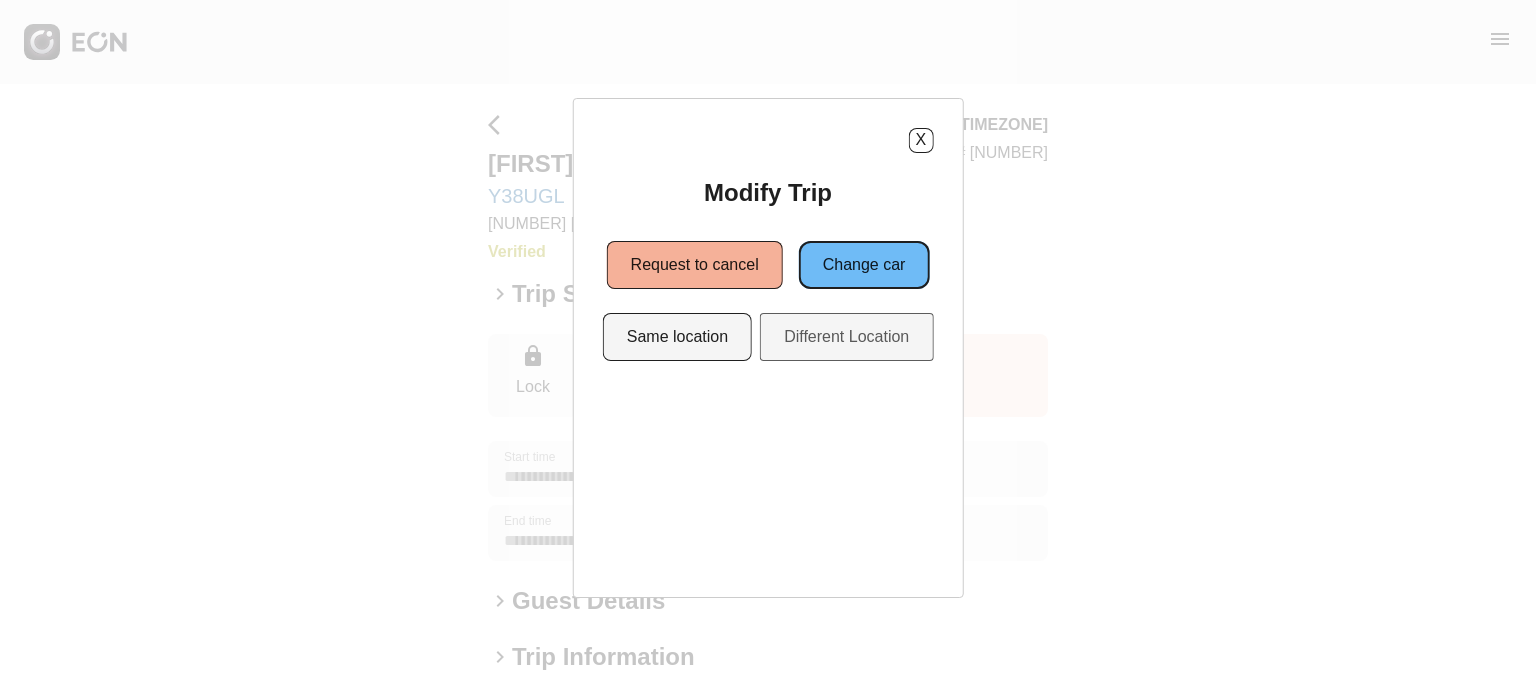 type 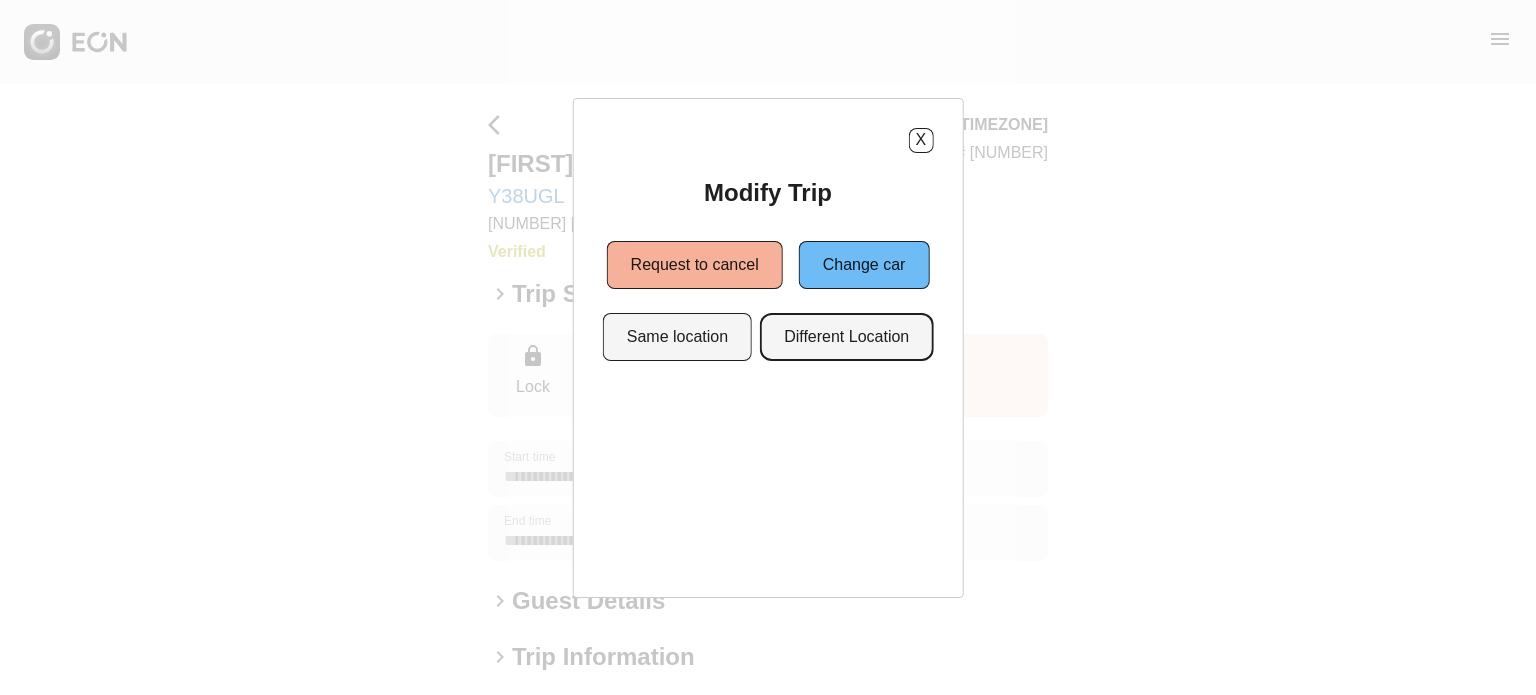 click on "Different Location" at bounding box center (846, 337) 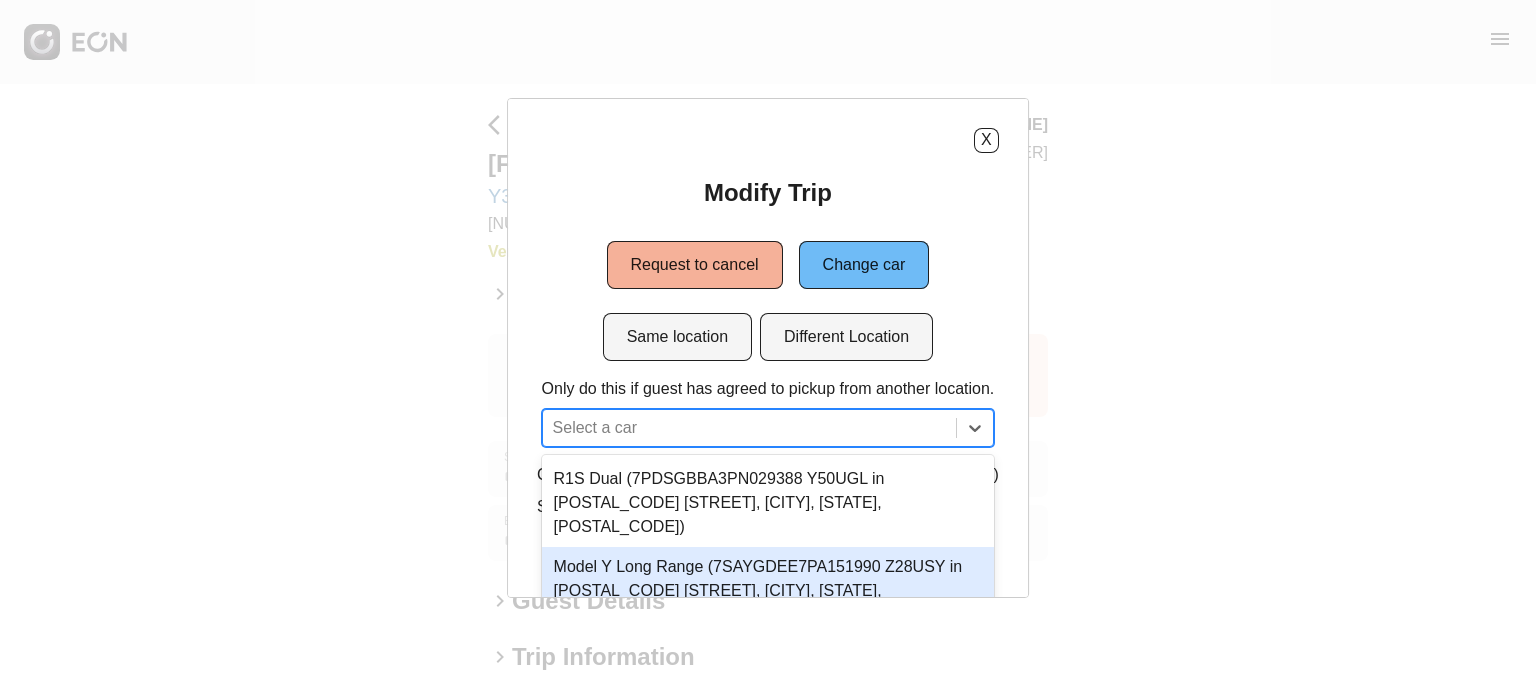 scroll, scrollTop: 157, scrollLeft: 0, axis: vertical 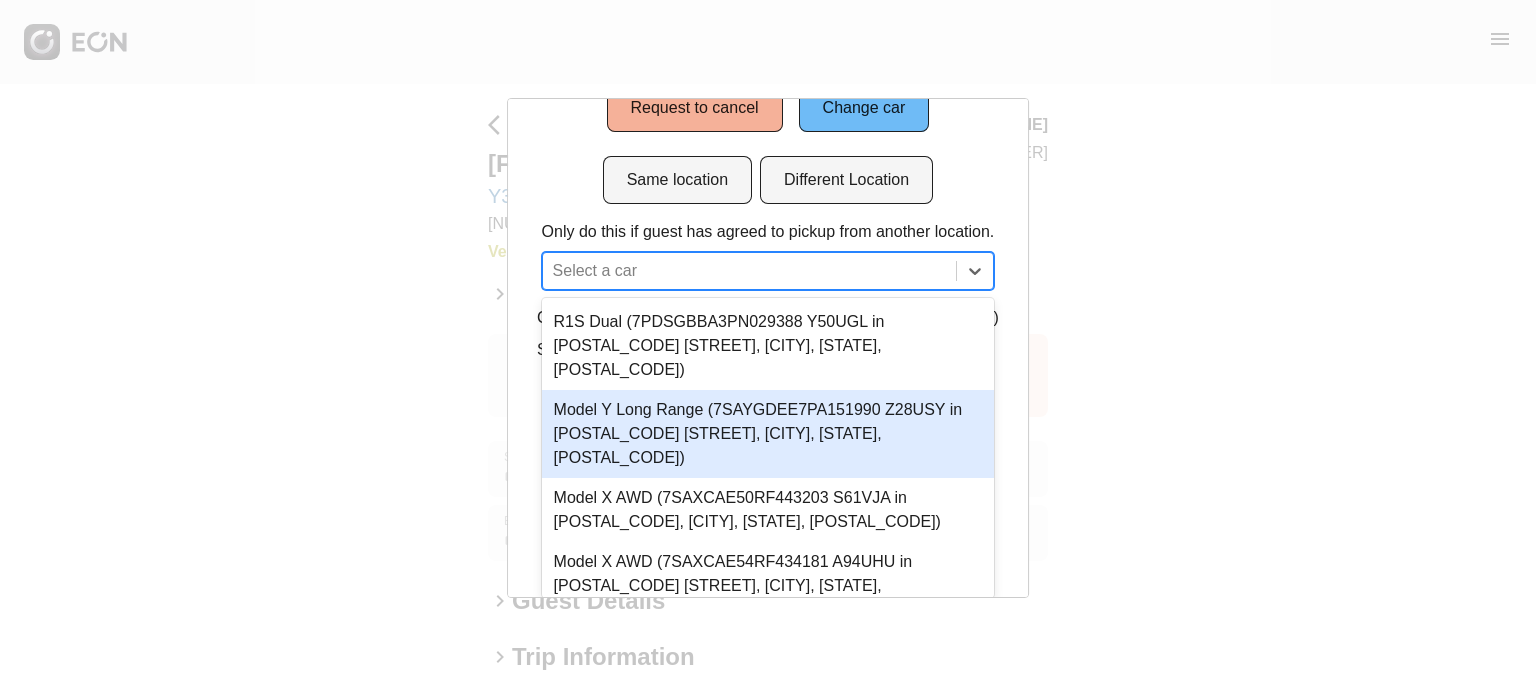 click on "5 results available. Use Up and Down to choose options, press Enter to select the currently focused option, press Escape to exit the menu, press Tab to select the option and exit the menu. Select a car
R1S Dual
(7PDSGBBA3PN029388 Y50UGL in 1960 E Grand Ave, Los Angeles, CA, 90245)
Model Y Long Range
(7SAYGDEE7PA151990 Z28USY in 1960 E Grand Ave, Los Angeles, CA, 90245)
Model X AWD
(7SAXCAE50RF443203 S61VJA in 1960 East Grand Avenue, Los Angeles, CA, 90245)
Model X AWD
(7SAXCAE54RF434181 A94UHU in 1960 E Grand Ave, Los Angeles, CA, 90245)" at bounding box center [768, 271] 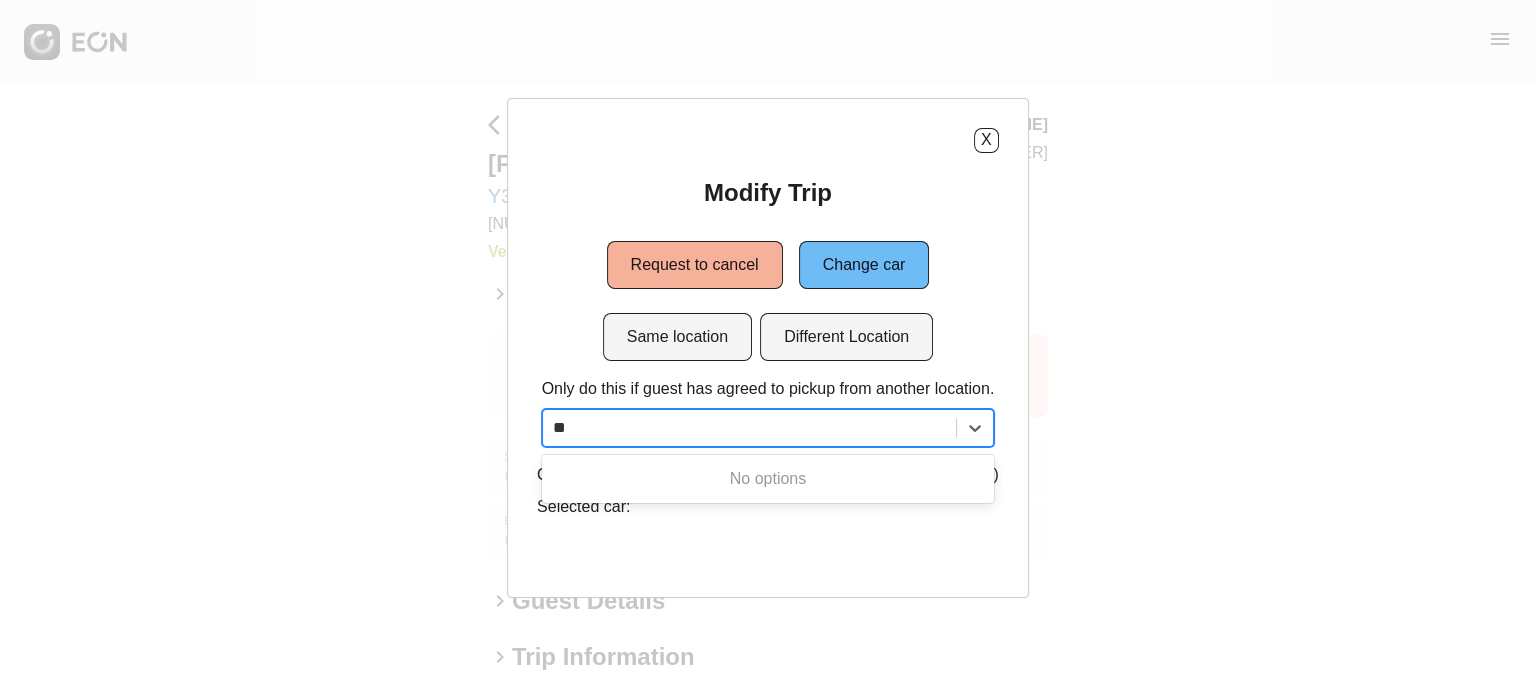 scroll, scrollTop: 0, scrollLeft: 0, axis: both 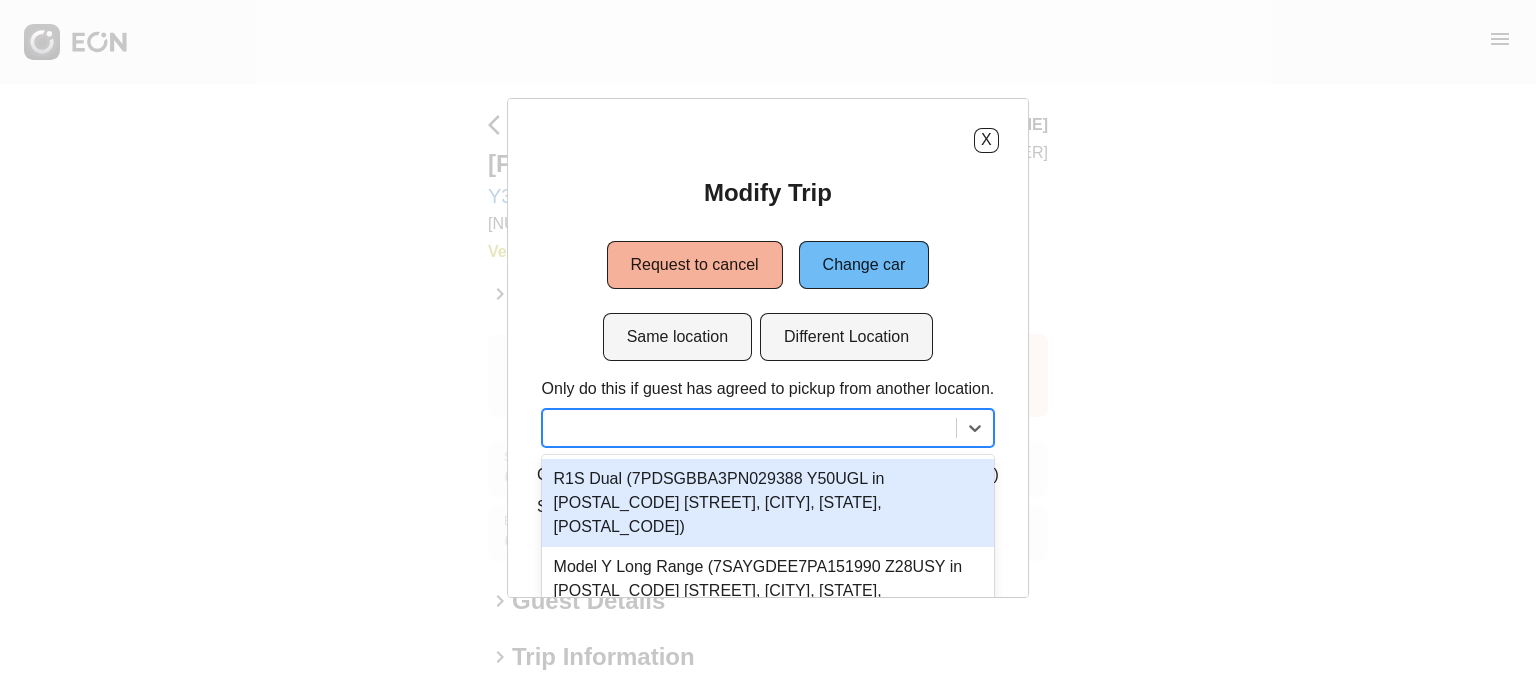 click at bounding box center [750, 428] 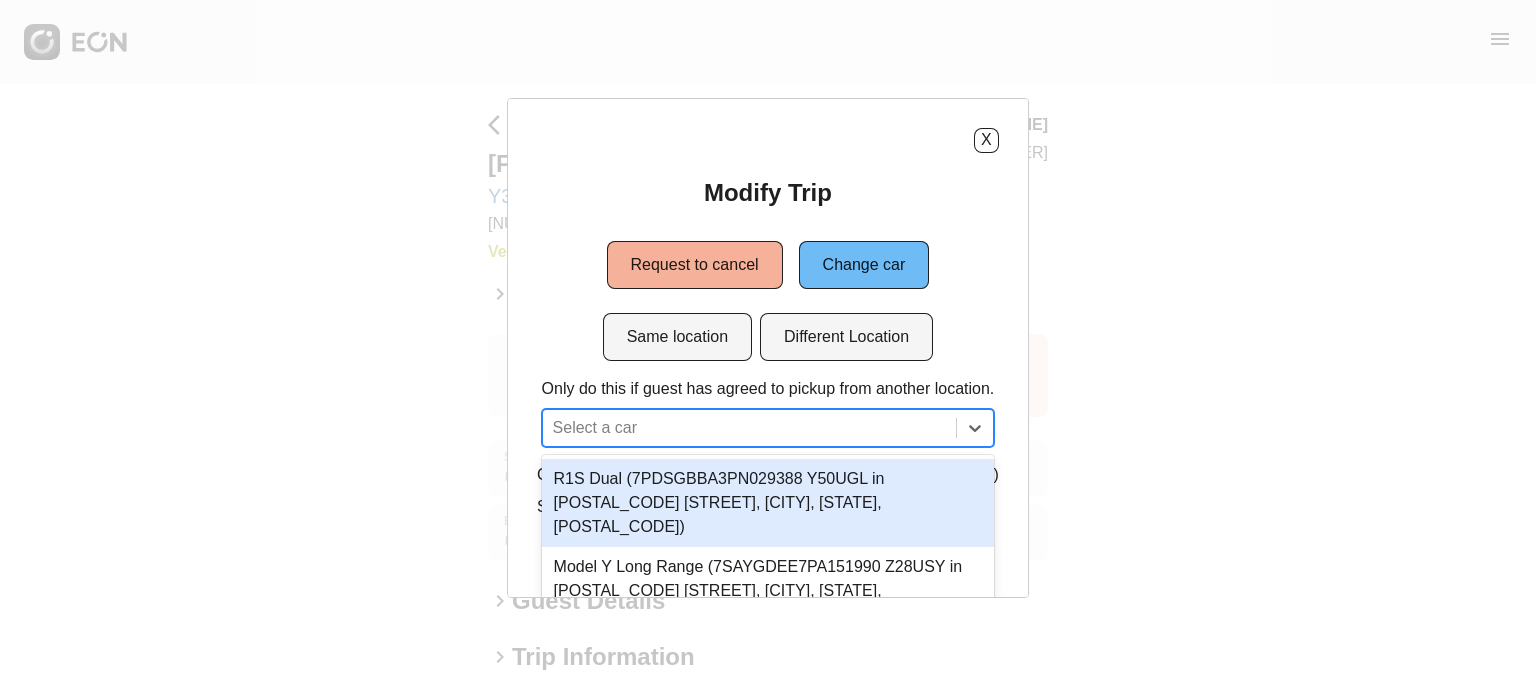 click on "5 results available. Use Up and Down to choose options, press Enter to select the currently focused option, press Escape to exit the menu, press Tab to select the option and exit the menu. Select a car
R1S Dual
(7PDSGBBA3PN029388 Y50UGL in 1960 E Grand Ave, Los Angeles, CA, 90245)
Model Y Long Range
(7SAYGDEE7PA151990 Z28USY in 1960 E Grand Ave, Los Angeles, CA, 90245)
Model X AWD
(7SAXCAE50RF443203 S61VJA in 1960 East Grand Avenue, Los Angeles, CA, 90245)
Model X AWD
(7SAXCAE54RF434181 A94UHU in 1960 E Grand Ave, Los Angeles, CA, 90245)" at bounding box center (768, 428) 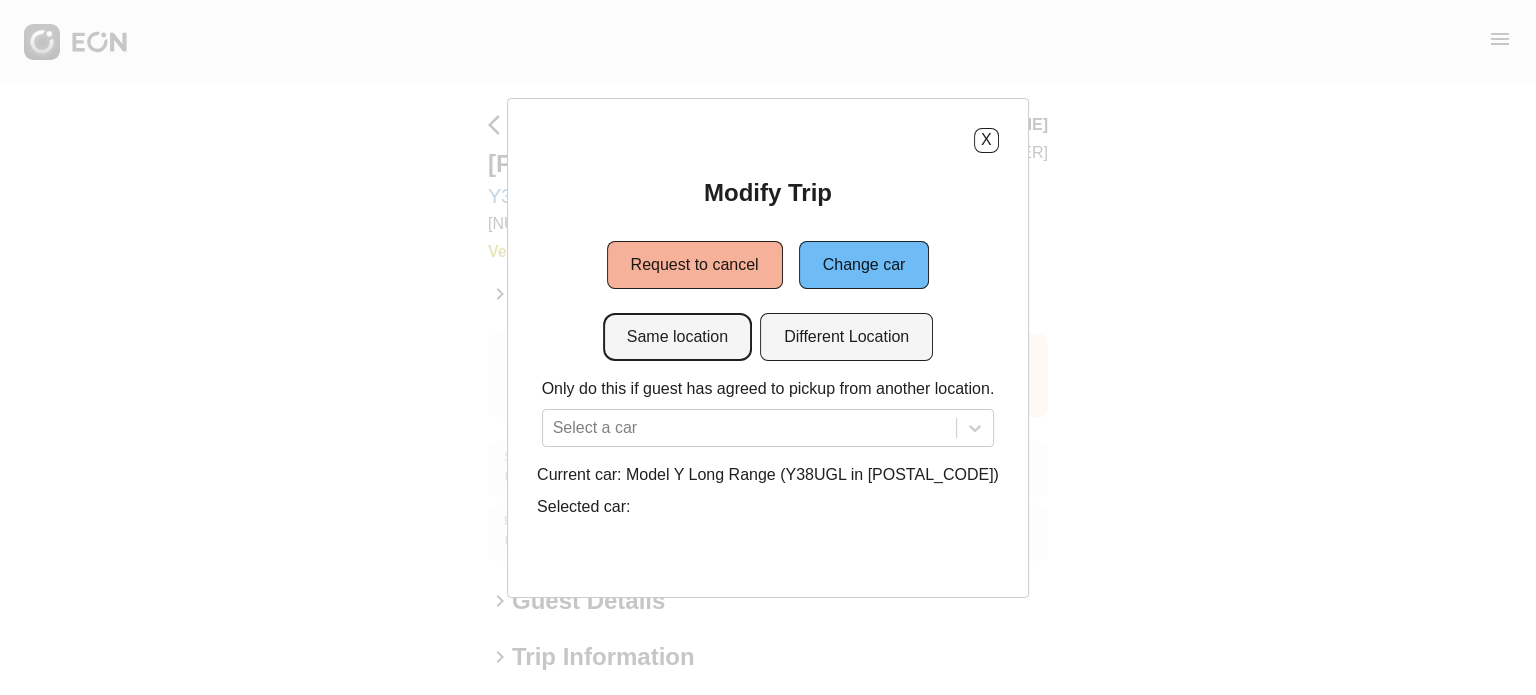 click on "Modify Trip Request to cancel Change car Same location Different Location Only do this if guest has agreed to pickup from another location. Select a car
Current car: Model Y Long Range
(Y38UGL in 11101)
Selected car:" at bounding box center (768, 352) 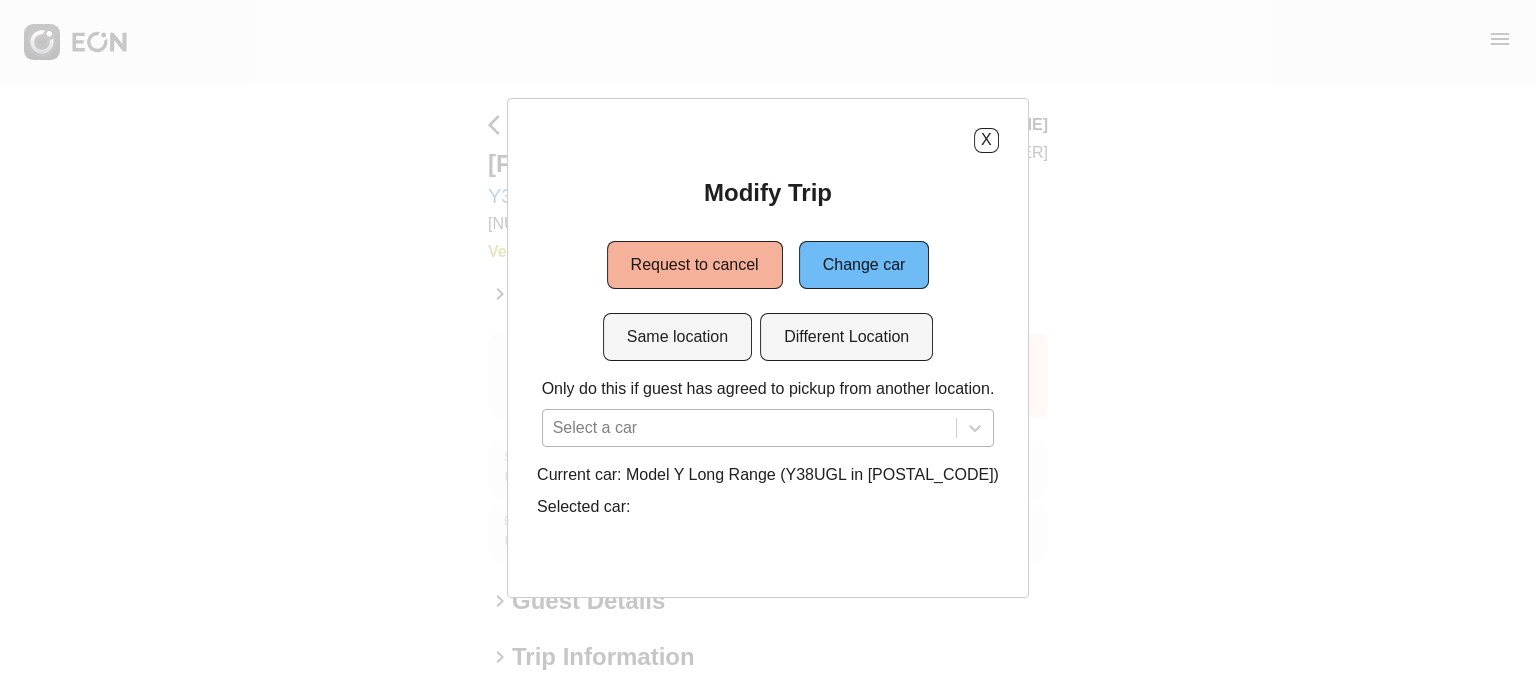click on "Select a car" at bounding box center (768, 428) 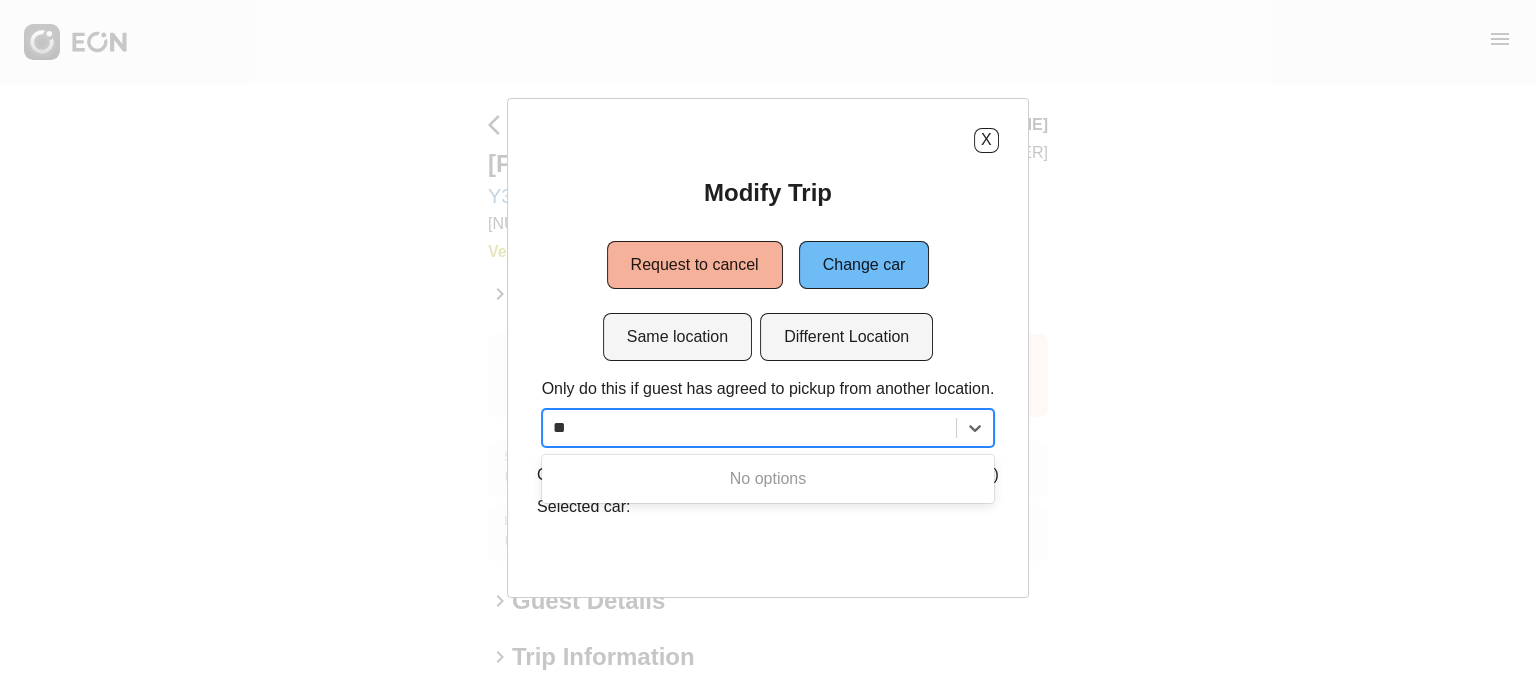 scroll, scrollTop: 0, scrollLeft: 0, axis: both 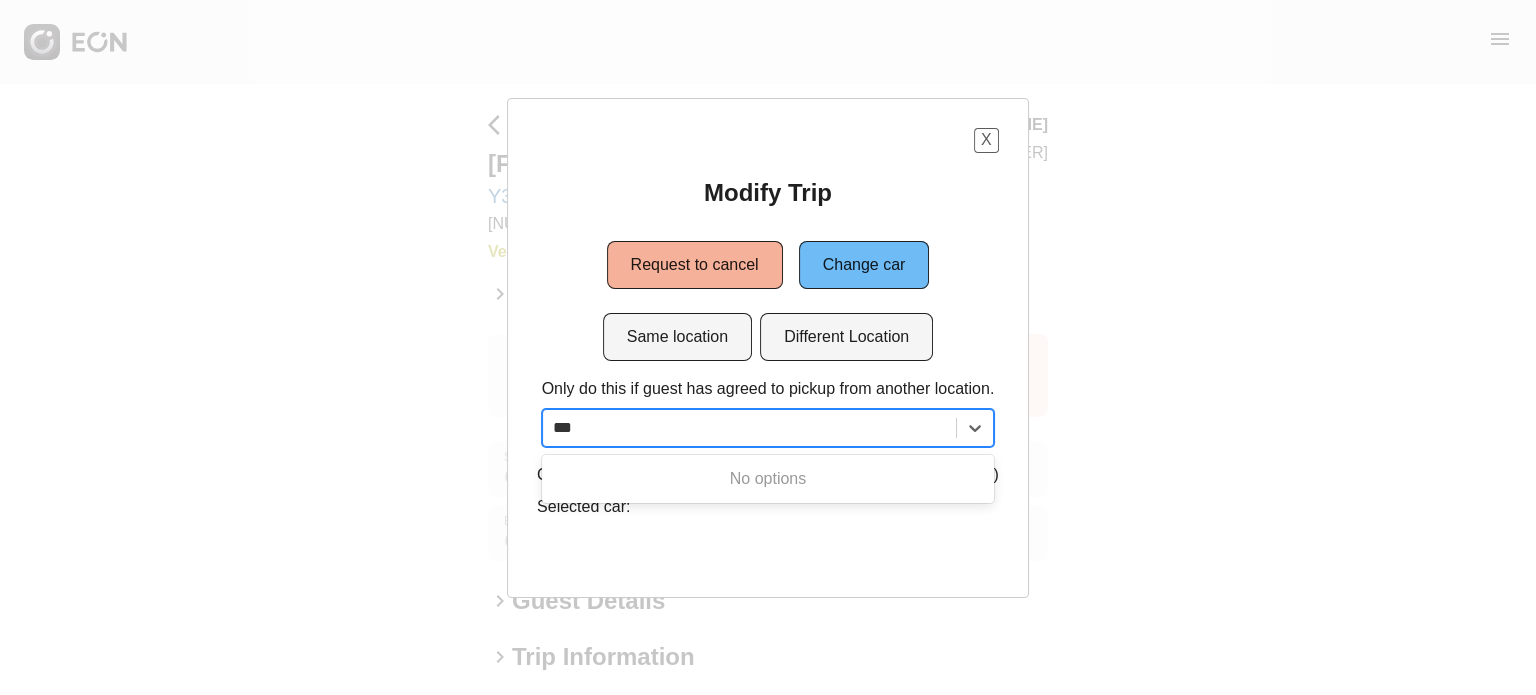 type on "***" 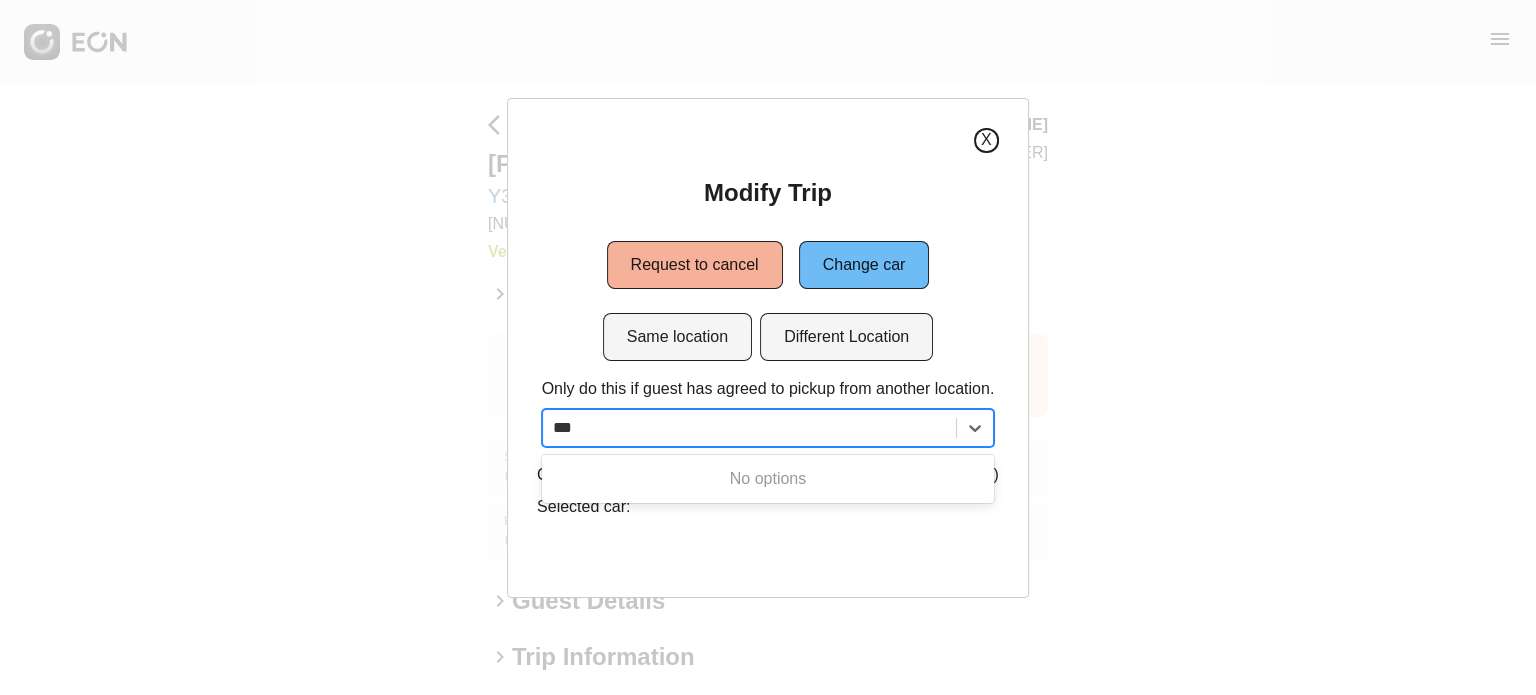 type 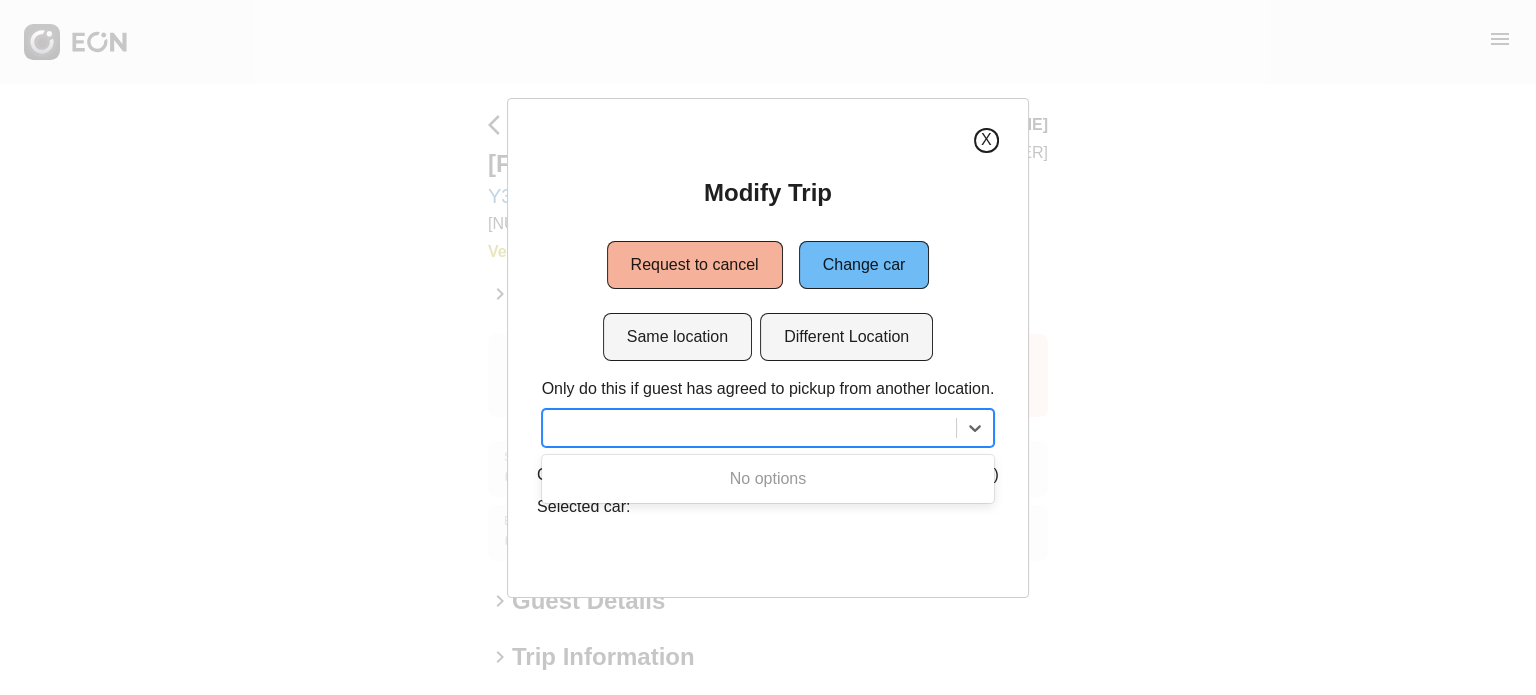 click on "X" at bounding box center [986, 140] 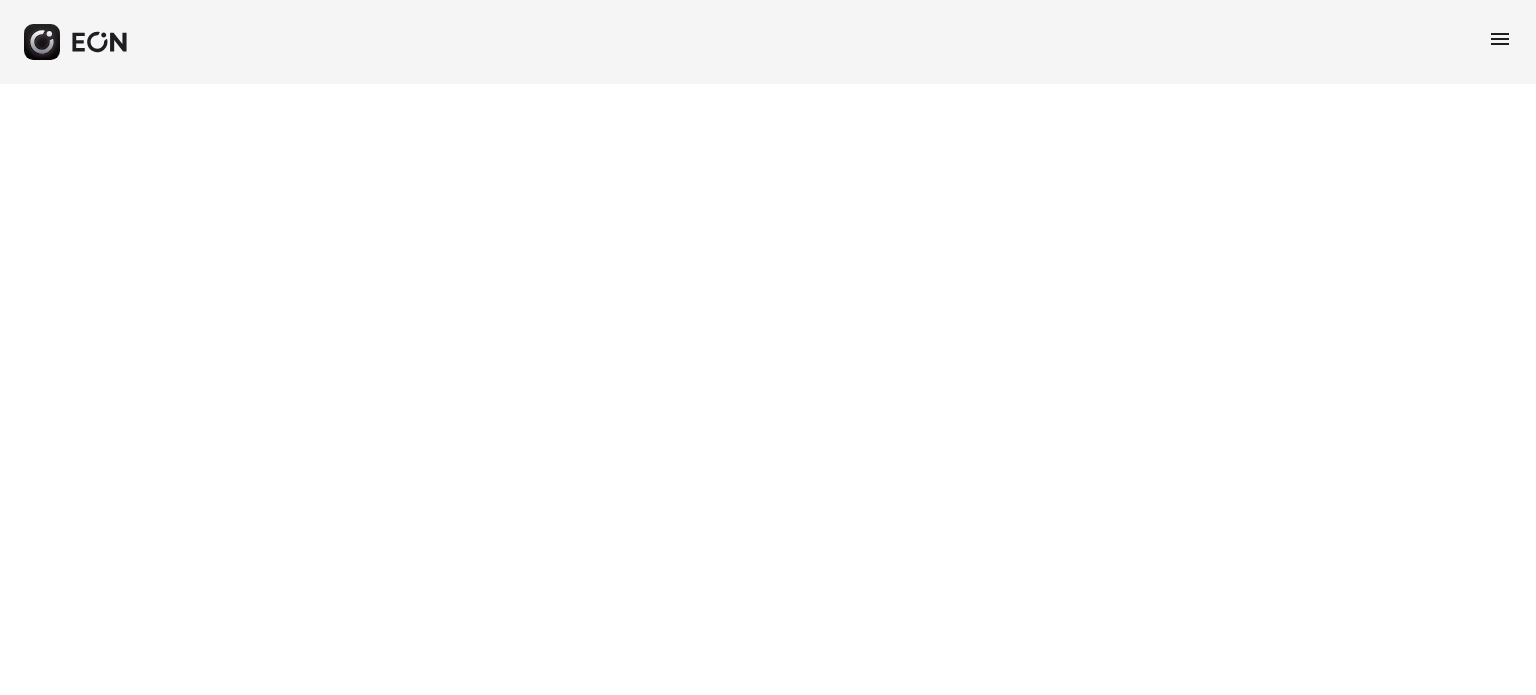 scroll, scrollTop: 0, scrollLeft: 0, axis: both 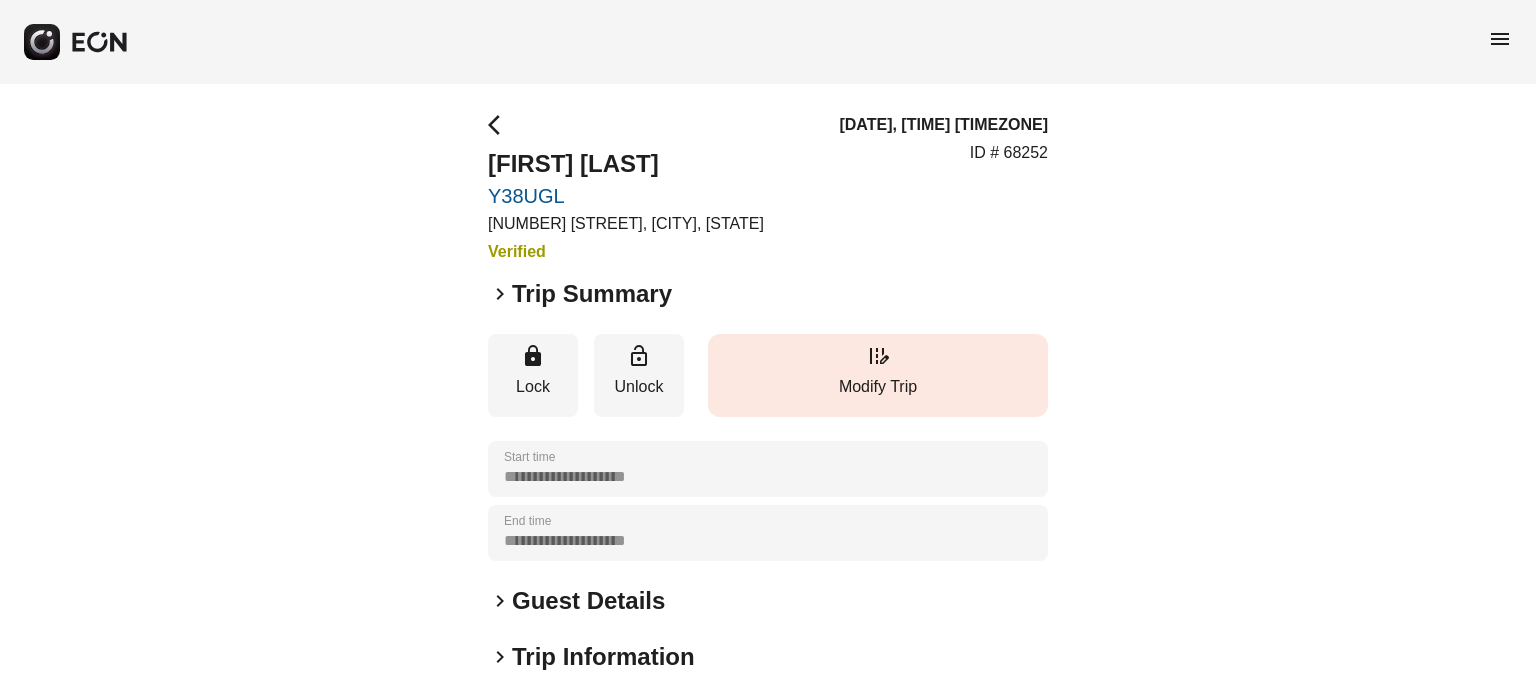 click on "edit_road Modify Trip" at bounding box center (878, 375) 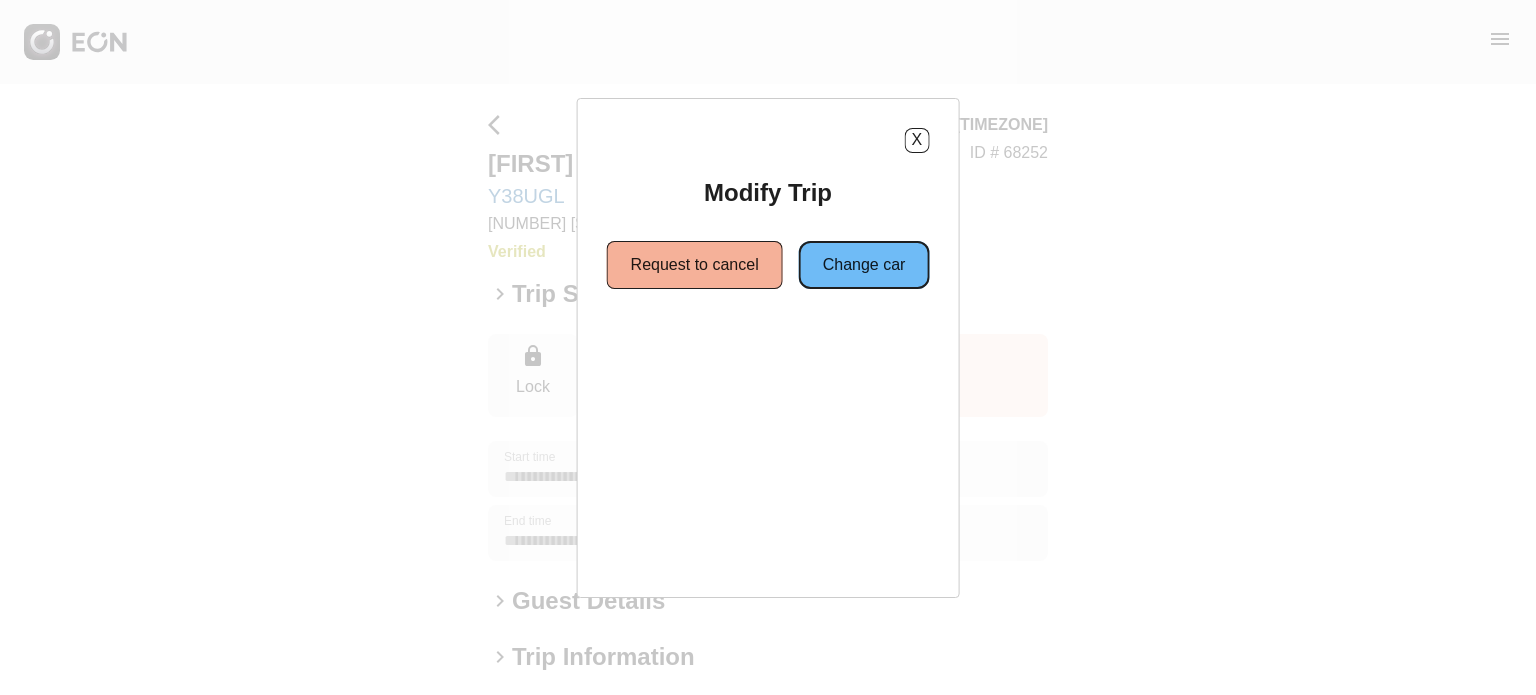 click on "Change car" at bounding box center (864, 265) 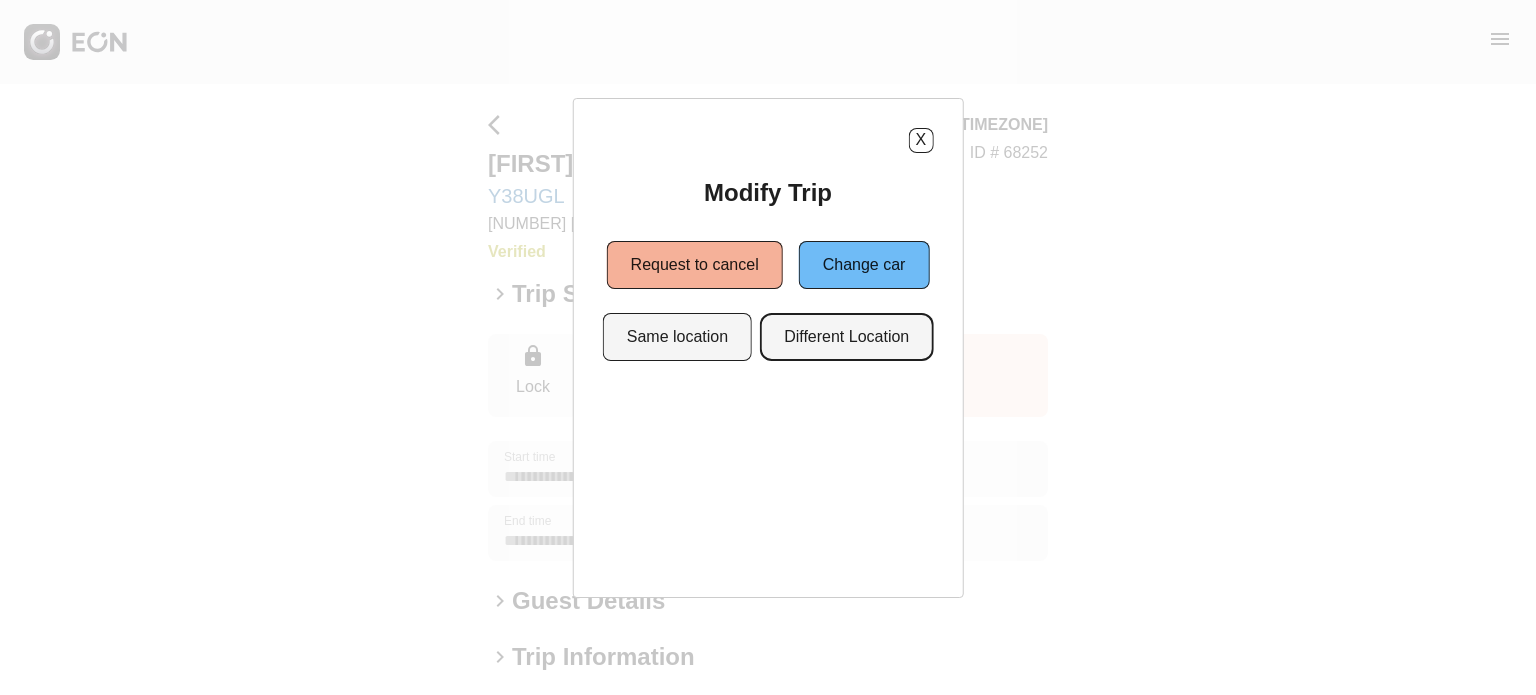 click on "Different Location" at bounding box center [846, 337] 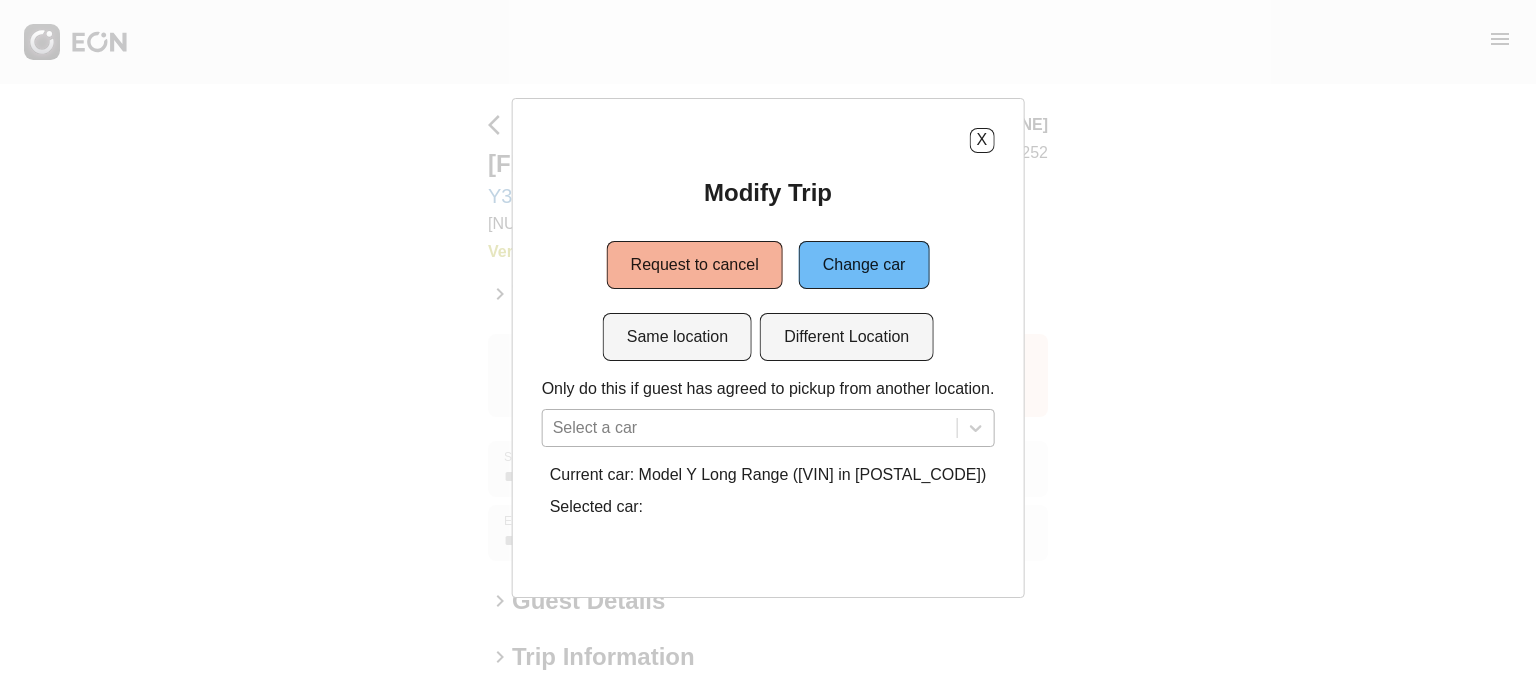 click on "Select a car" at bounding box center [768, 428] 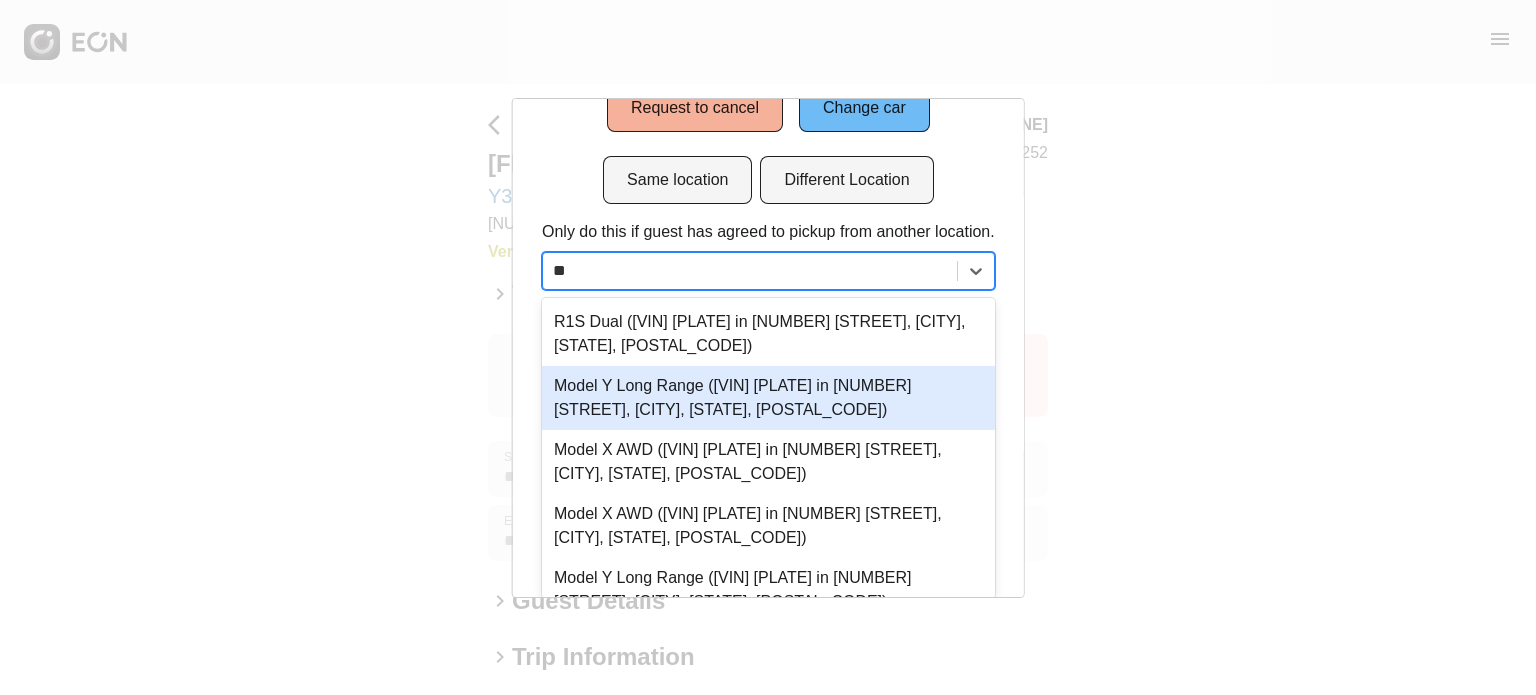 scroll, scrollTop: 0, scrollLeft: 0, axis: both 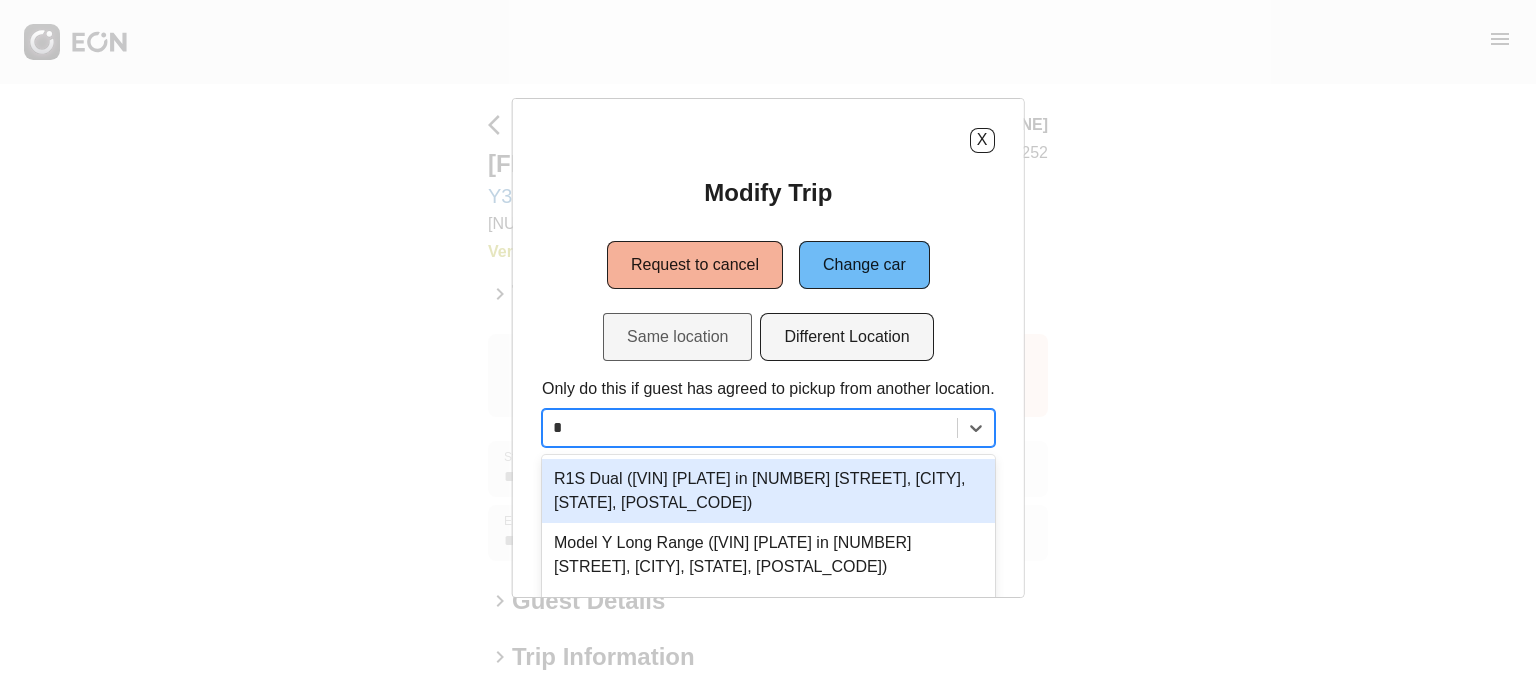 type on "*" 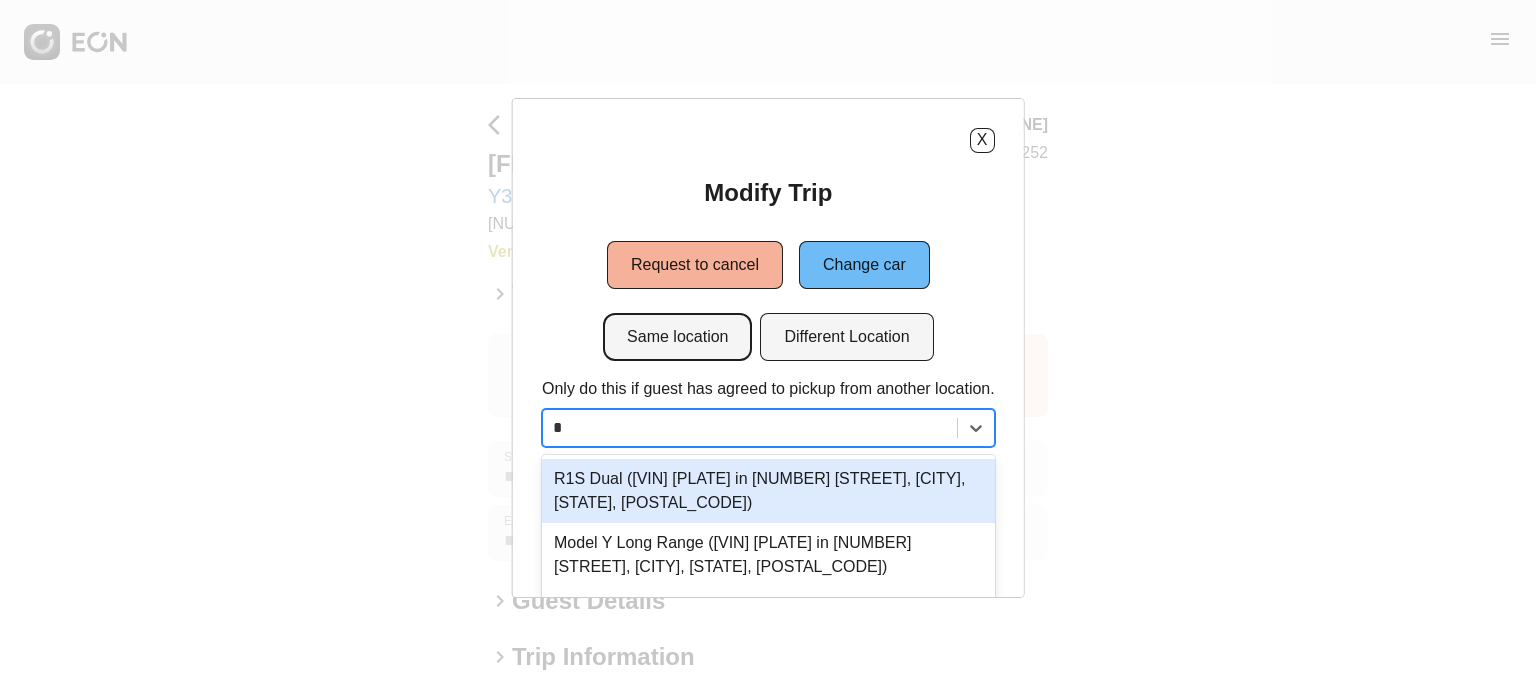 type 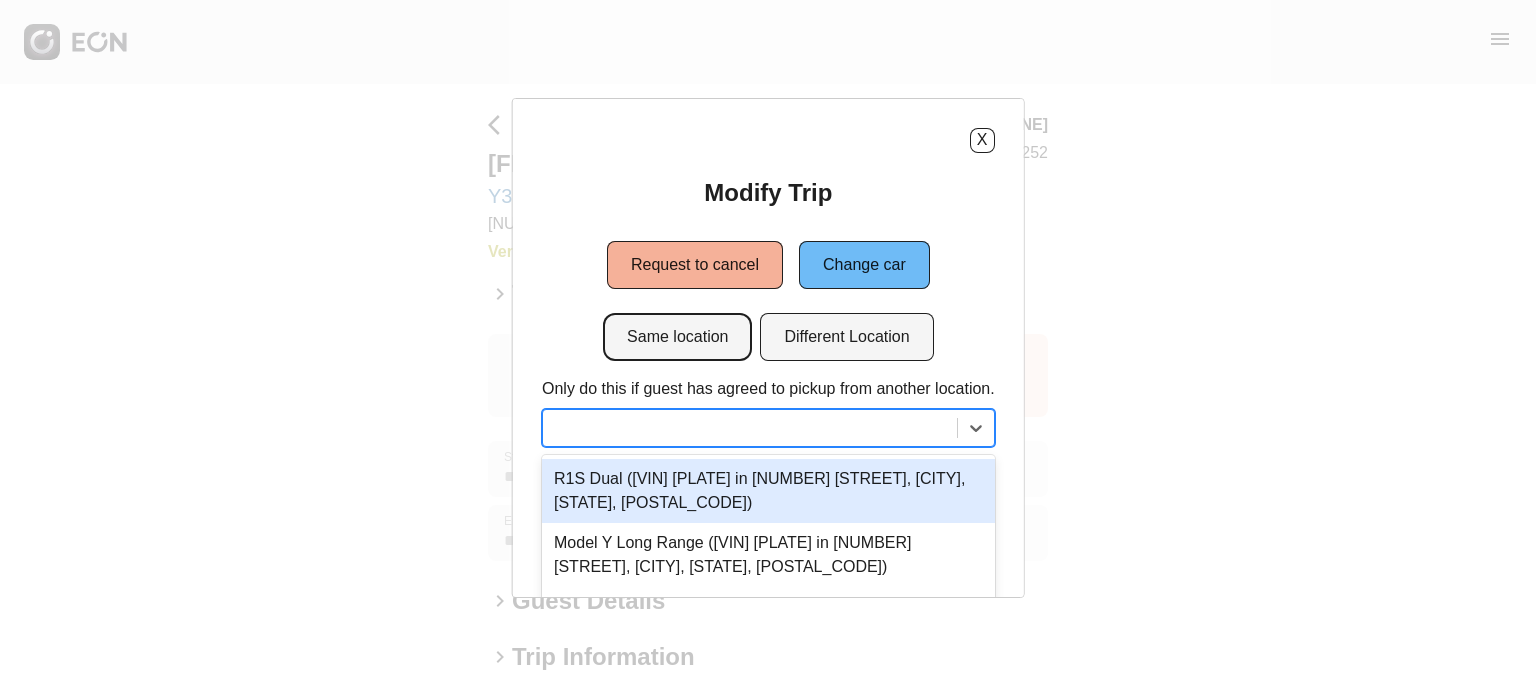 click on "Same location" at bounding box center [677, 337] 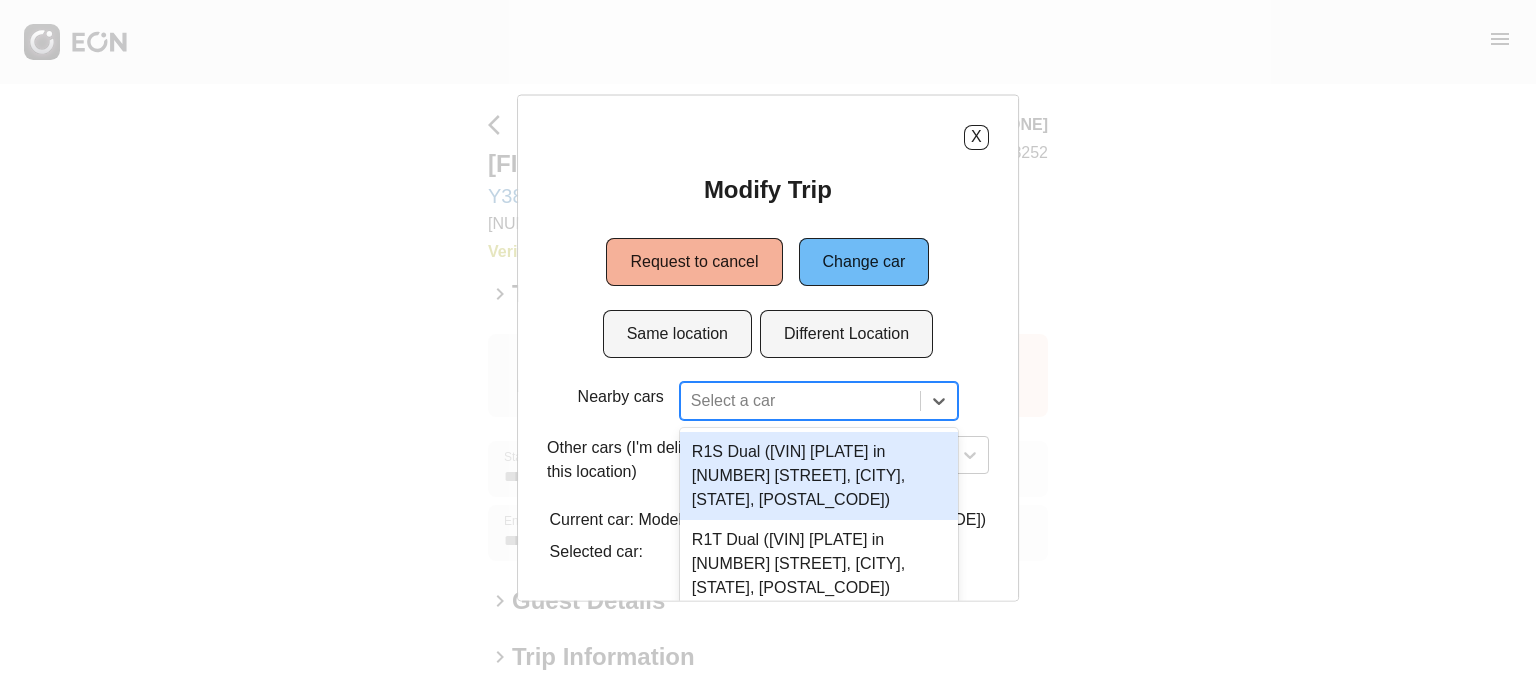 click on "3 results available. Use Up and Down to choose options, press Enter to select the currently focused option, press Escape to exit the menu, press Tab to select the option and exit the menu. Select a car
R1S Dual
(7PDSGABA3PN027148 A95UHU in 45-50 Davis St, New York City, NY, 11101)
R1T Dual
(7FCTGAAA7PN020923 S44UHT in 45-50 Davis St, New York City, NY, 11101)
R1S Dual
(7PDSGABA3PN018515 H48VLG in 45-50 Davis St, New York City, NY, 11101)" at bounding box center (819, 400) 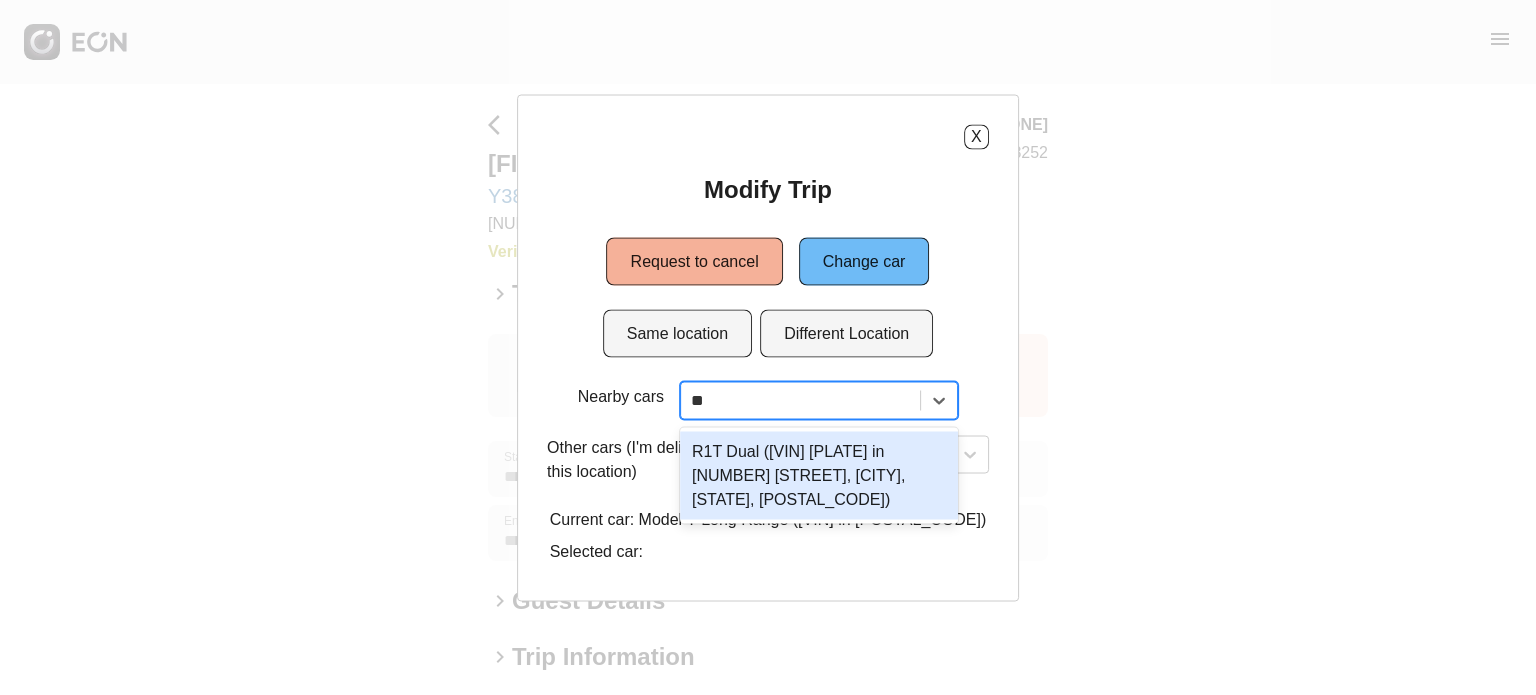 scroll, scrollTop: 0, scrollLeft: 0, axis: both 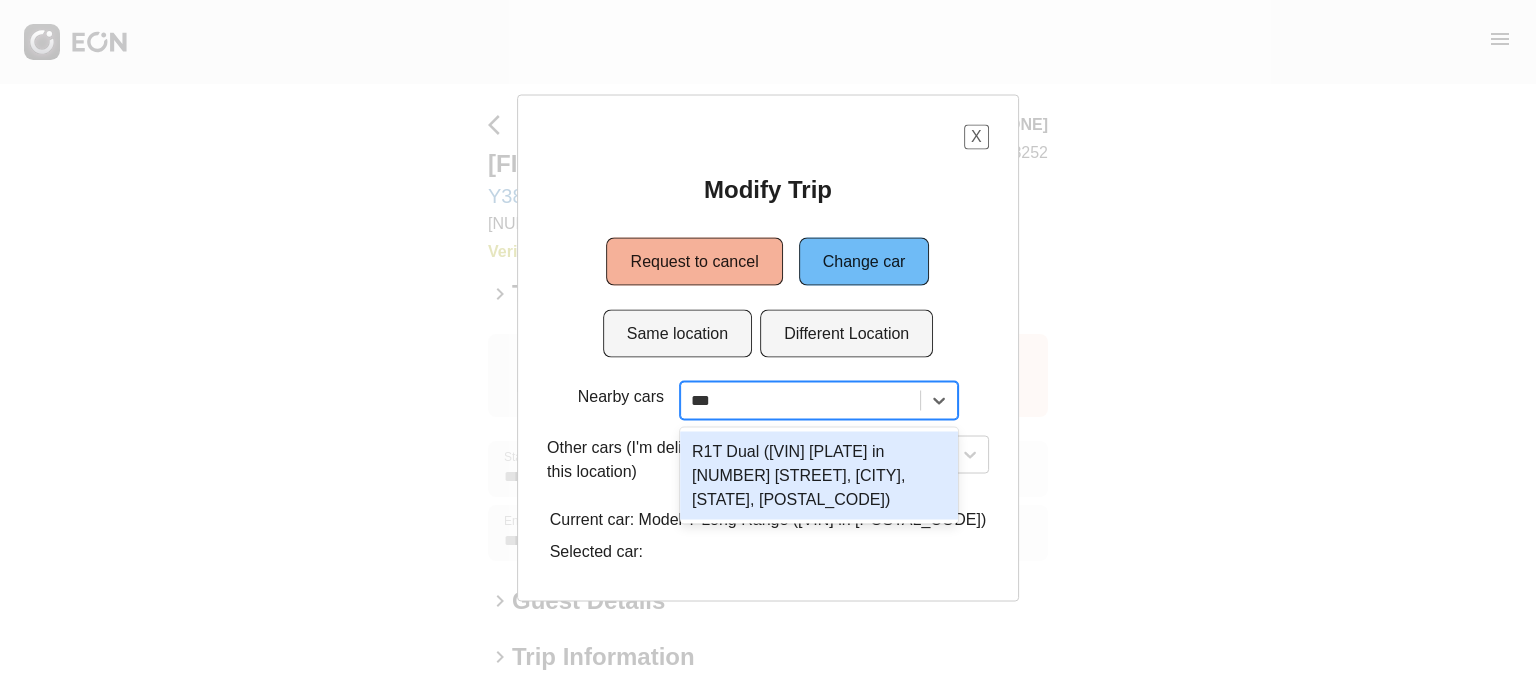 type on "***" 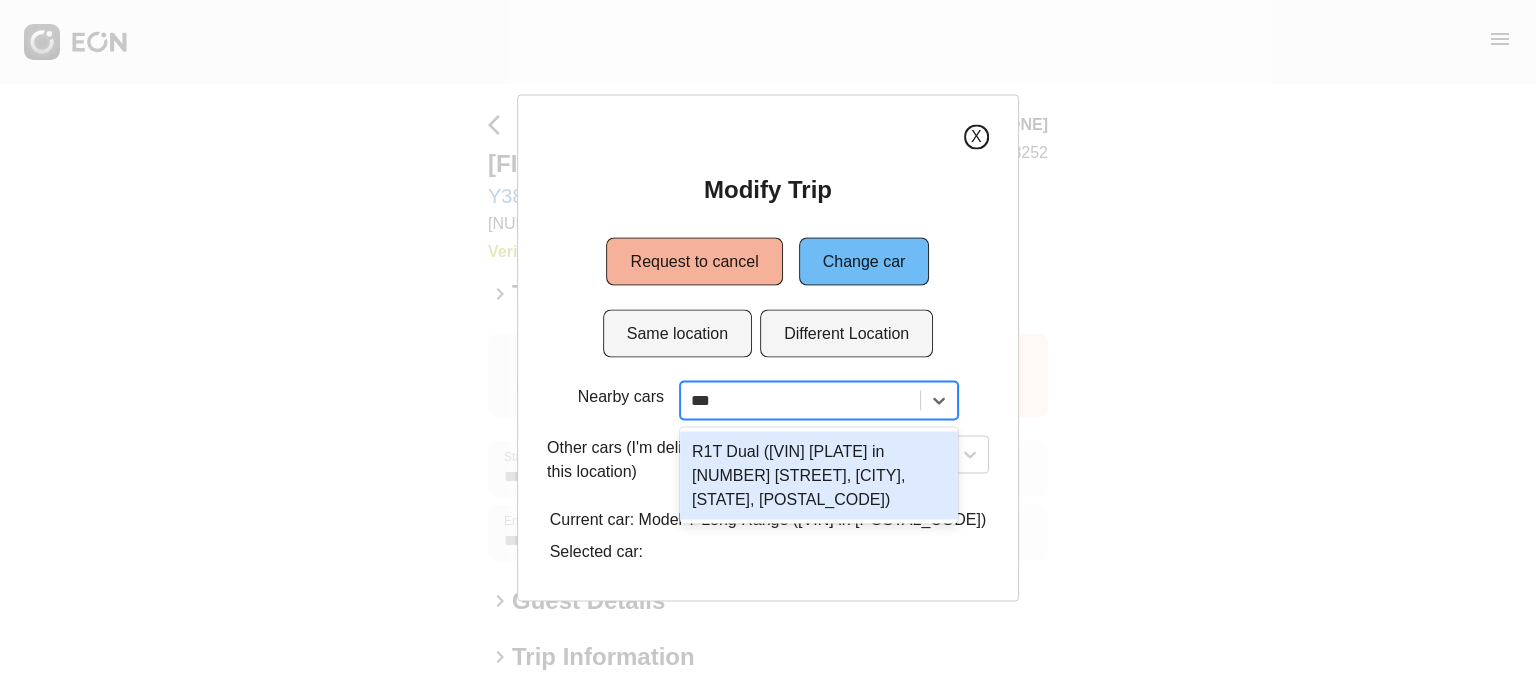 type 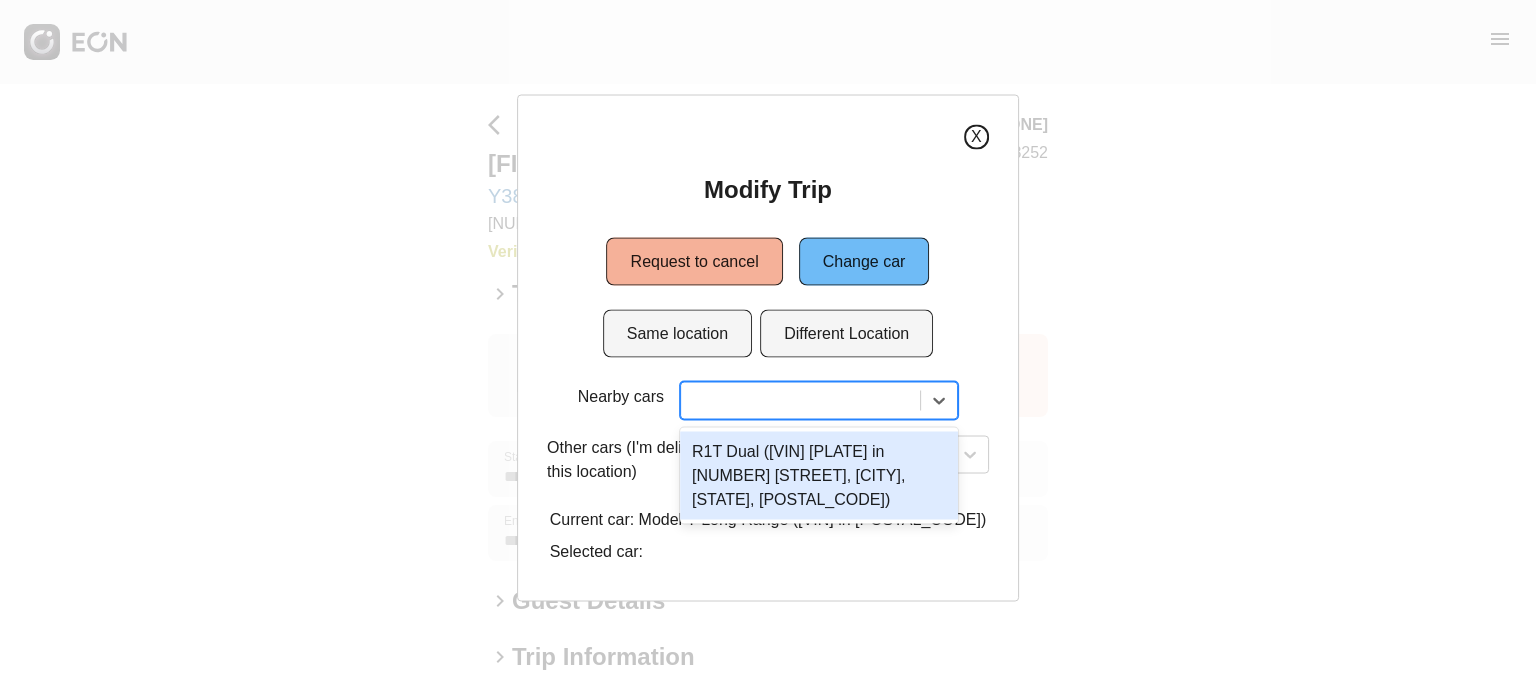 click on "X" at bounding box center (976, 136) 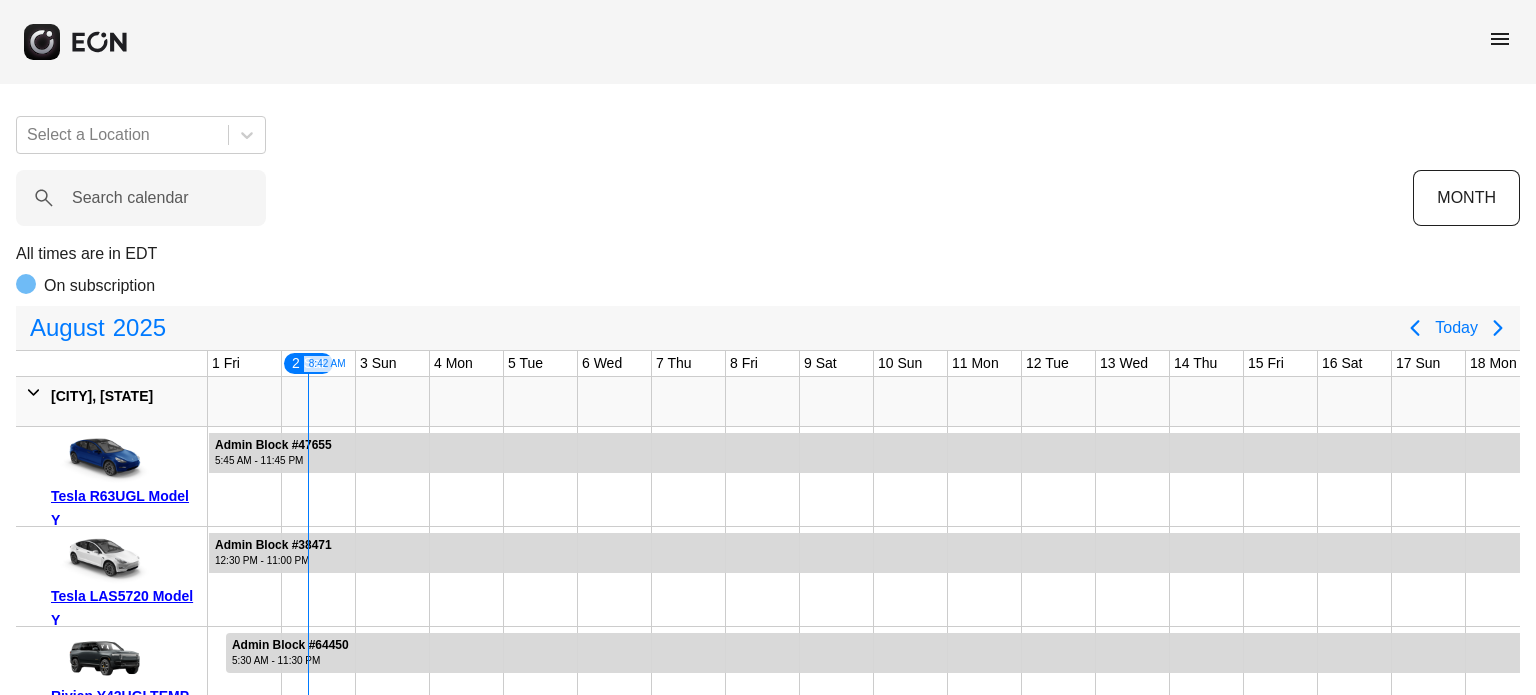 scroll, scrollTop: 0, scrollLeft: 0, axis: both 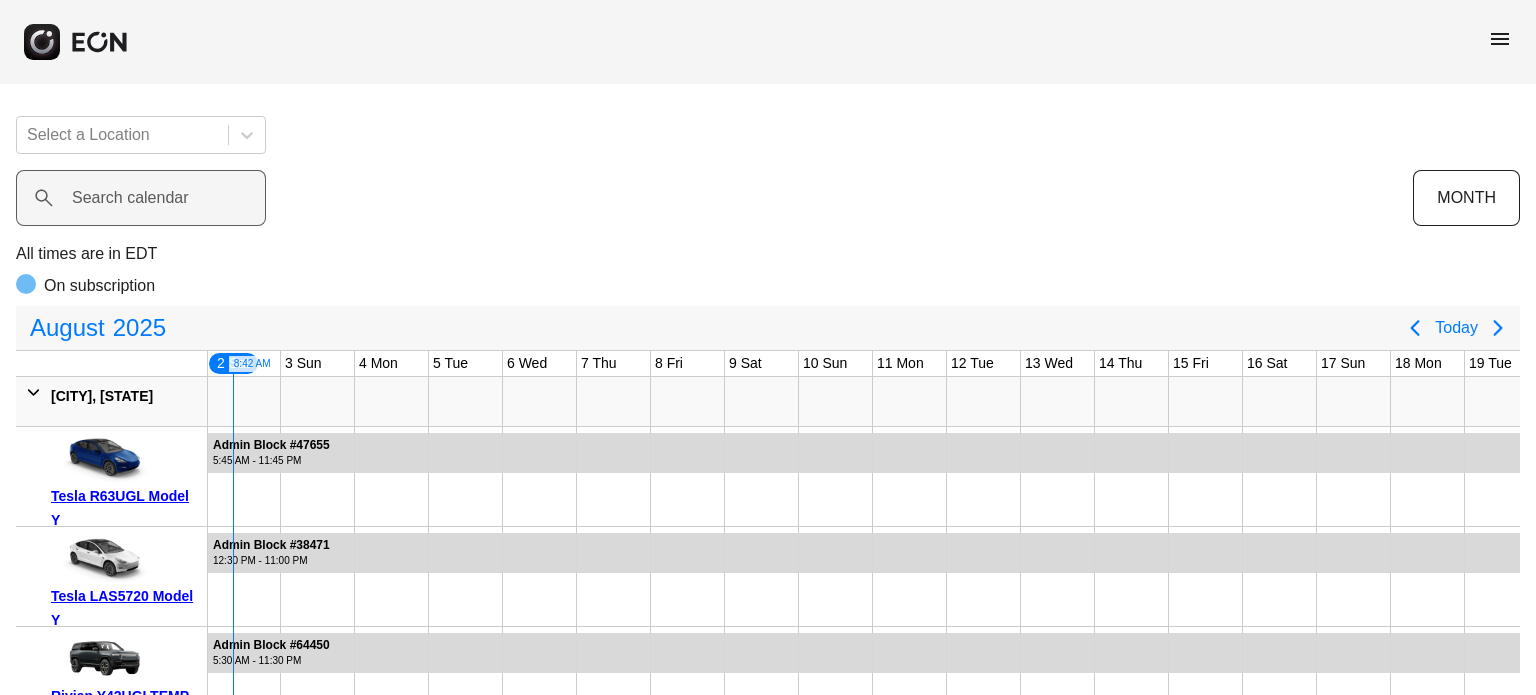 click on "Search calendar" at bounding box center [130, 198] 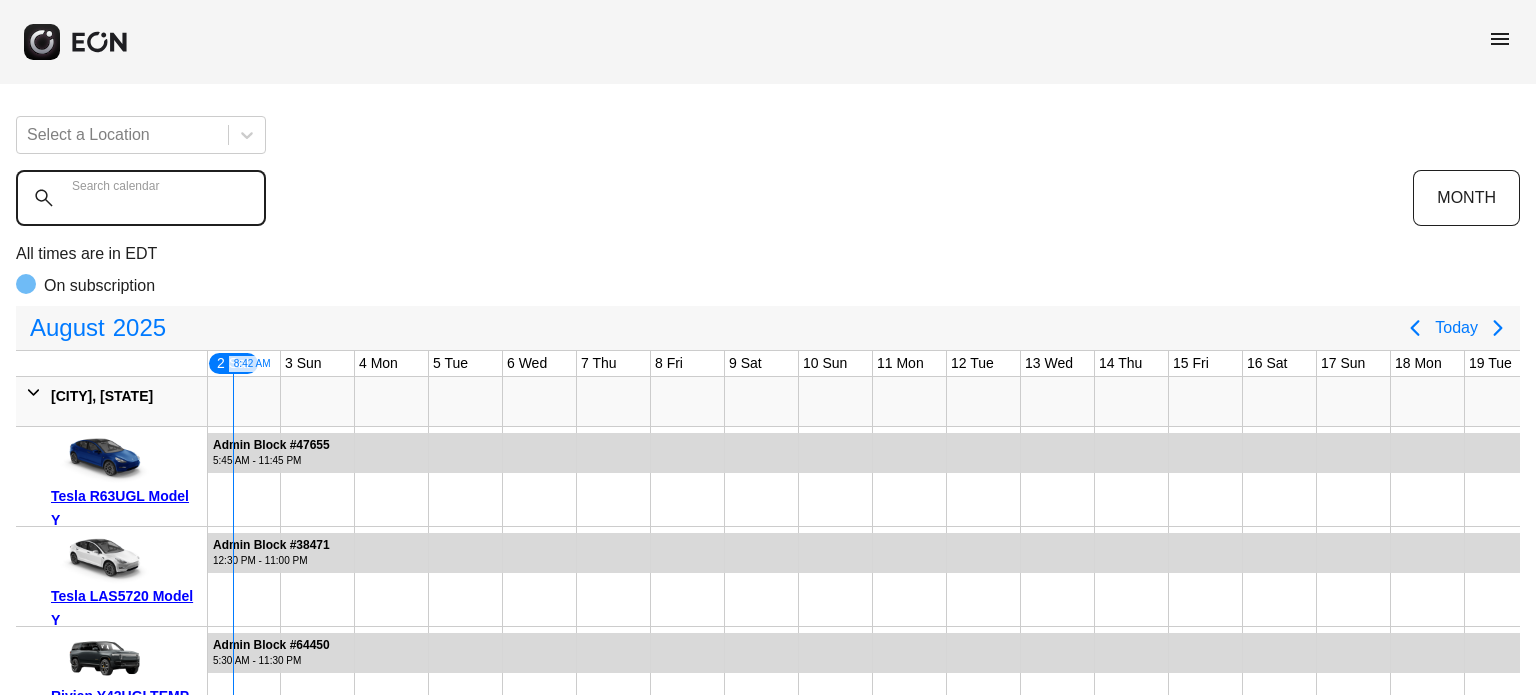 click on "Search calendar" at bounding box center (141, 198) 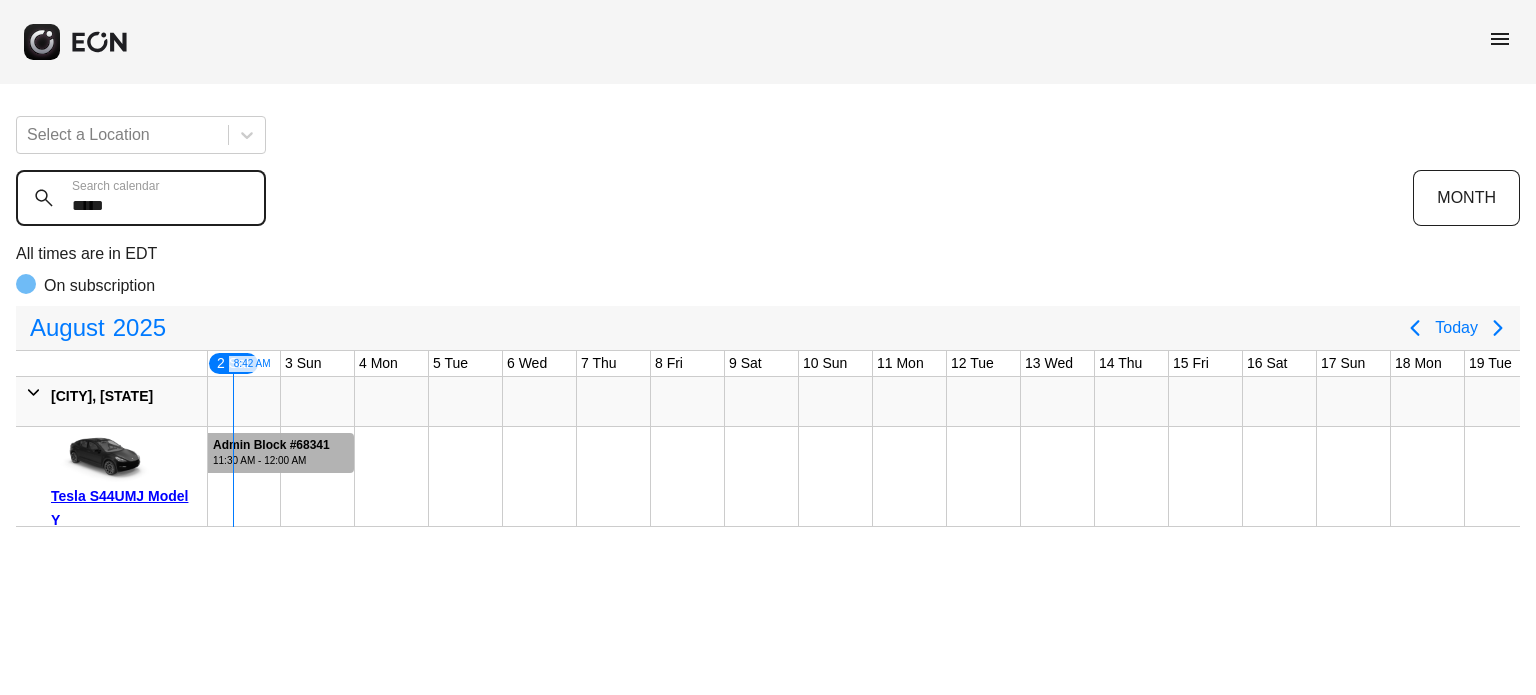 type on "*****" 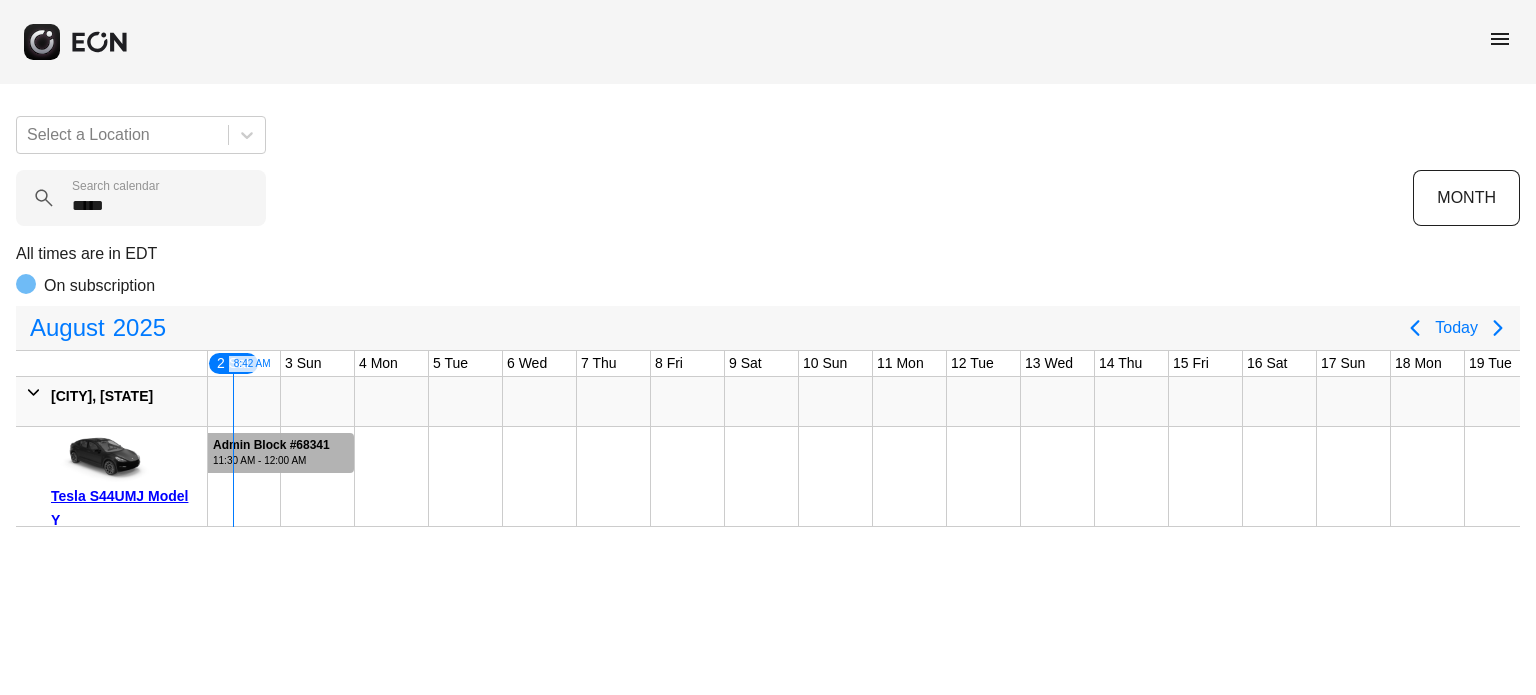 click at bounding box center [244, 453] 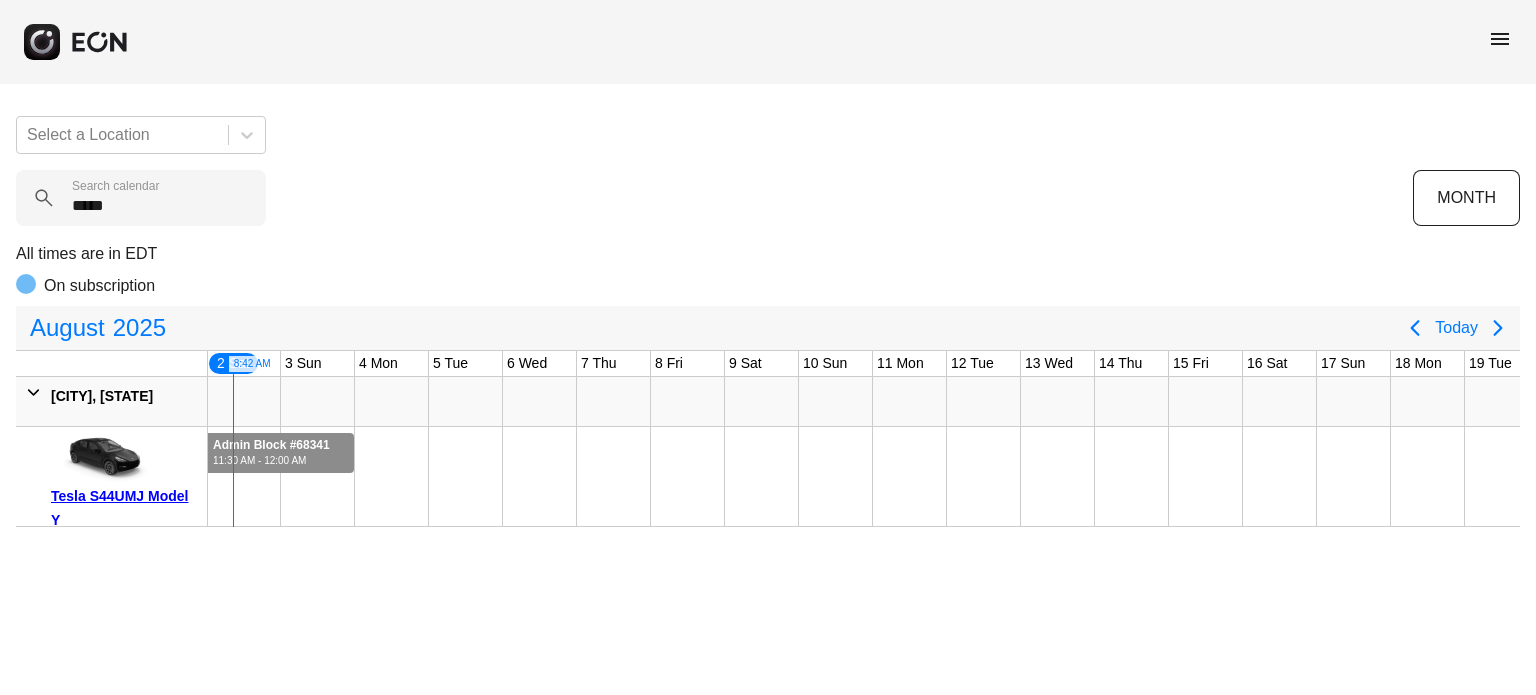 click at bounding box center (244, 453) 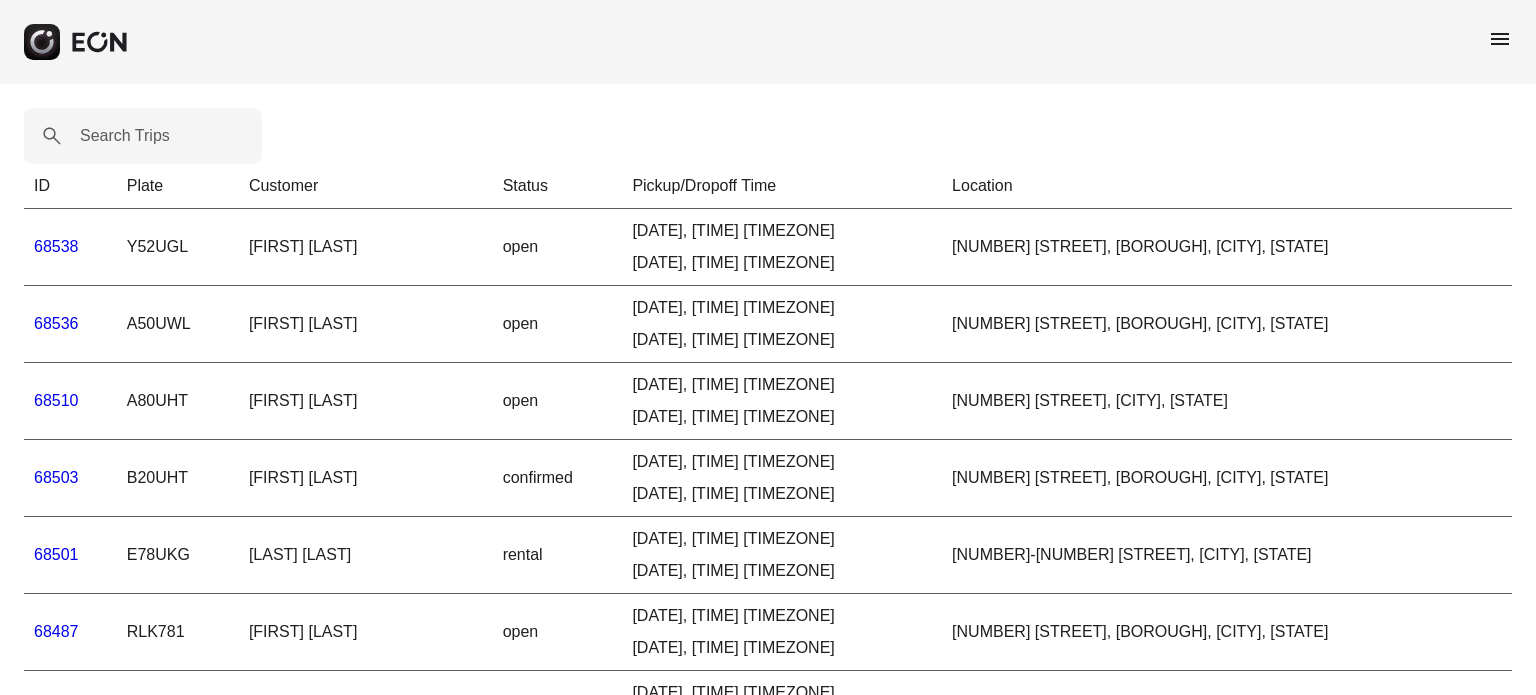 scroll, scrollTop: 0, scrollLeft: 0, axis: both 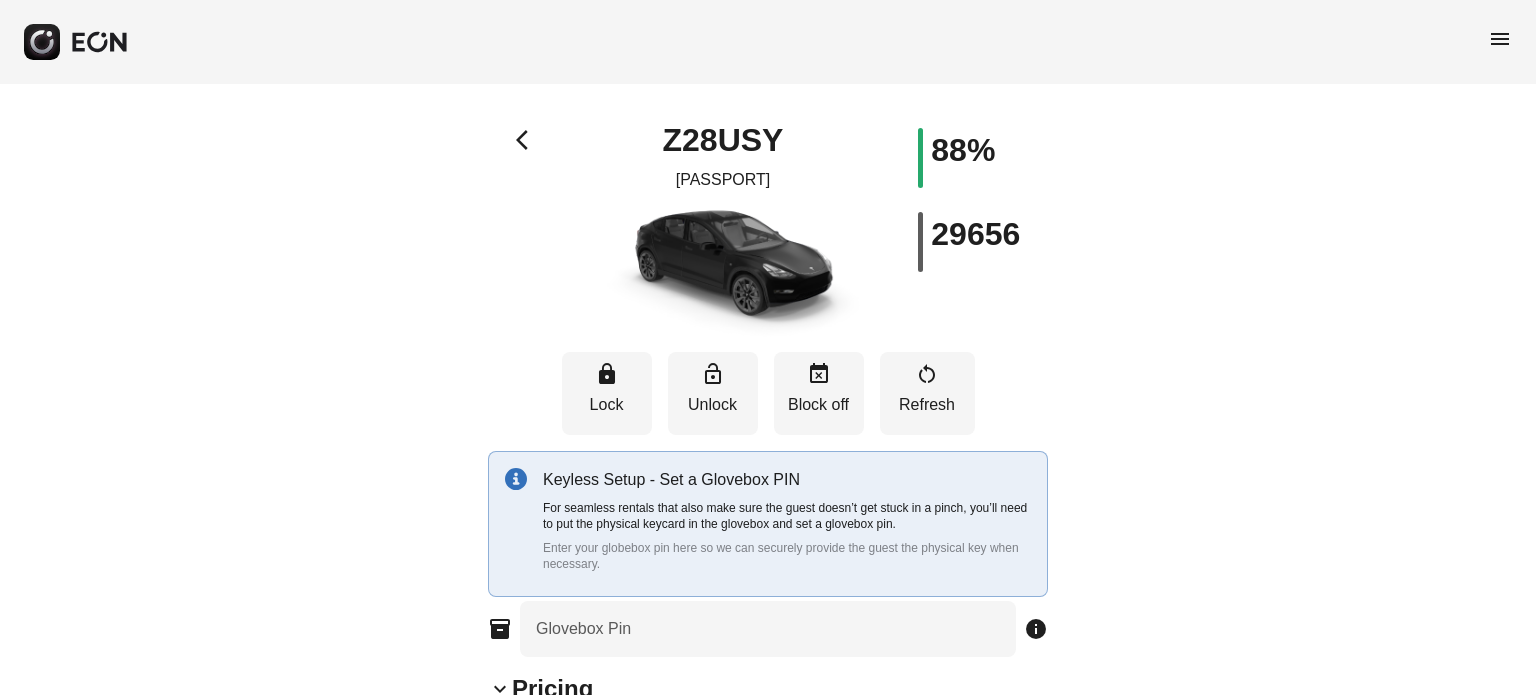 type on "**********" 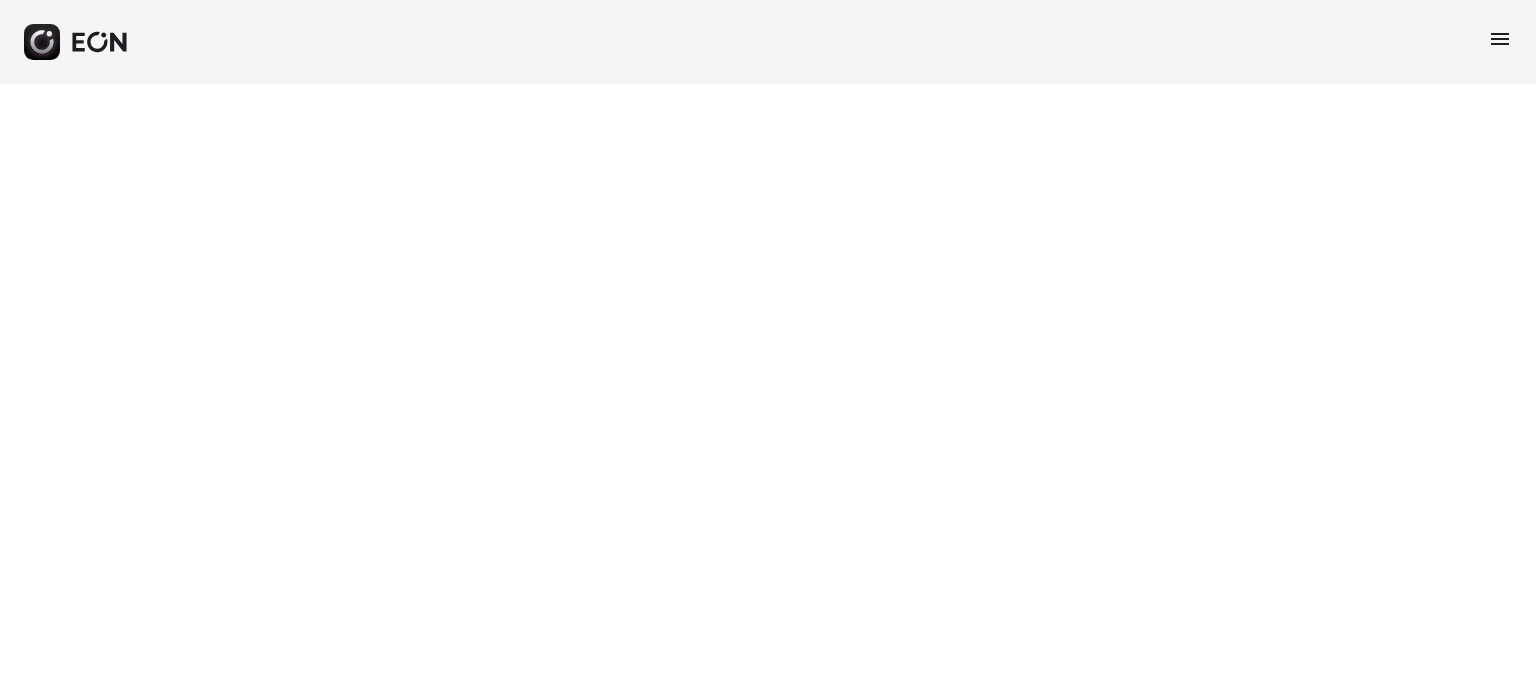 scroll, scrollTop: 0, scrollLeft: 0, axis: both 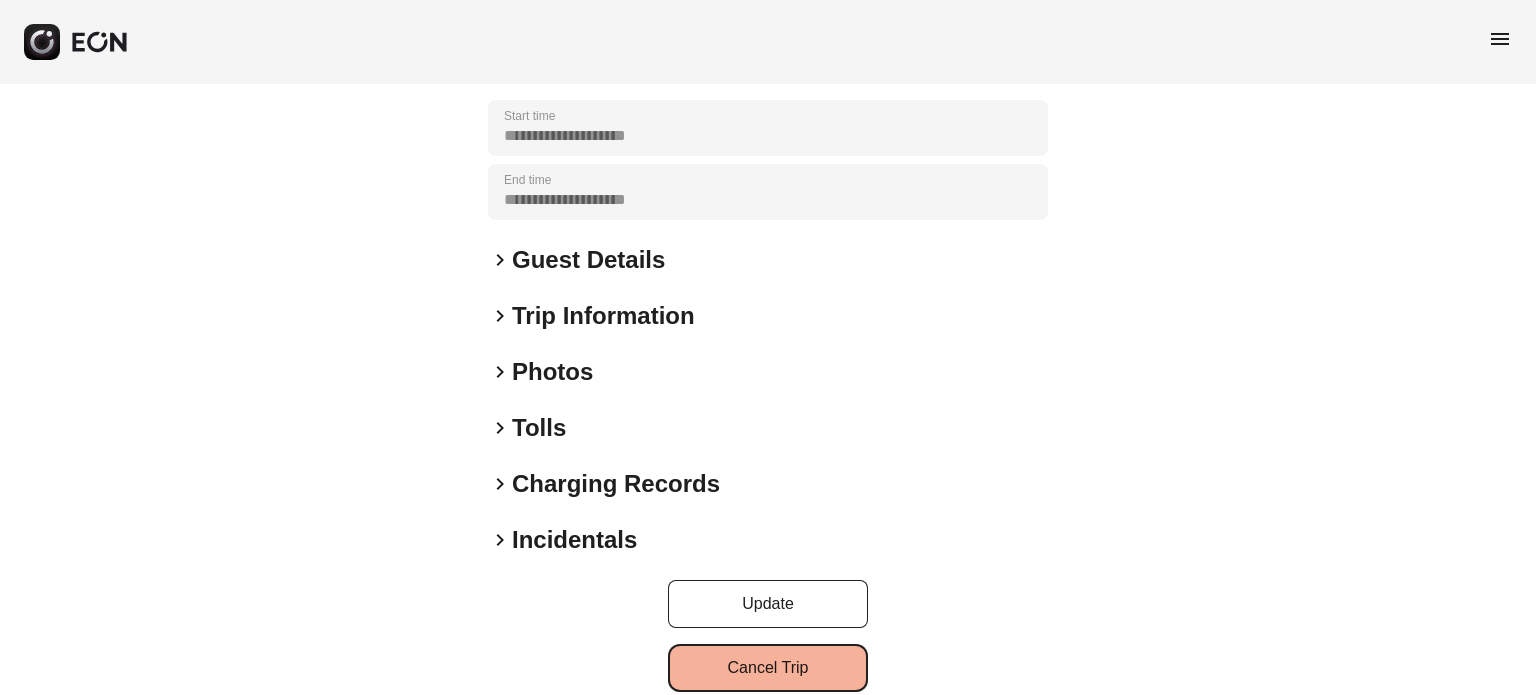 click on "Cancel Trip" at bounding box center [768, 668] 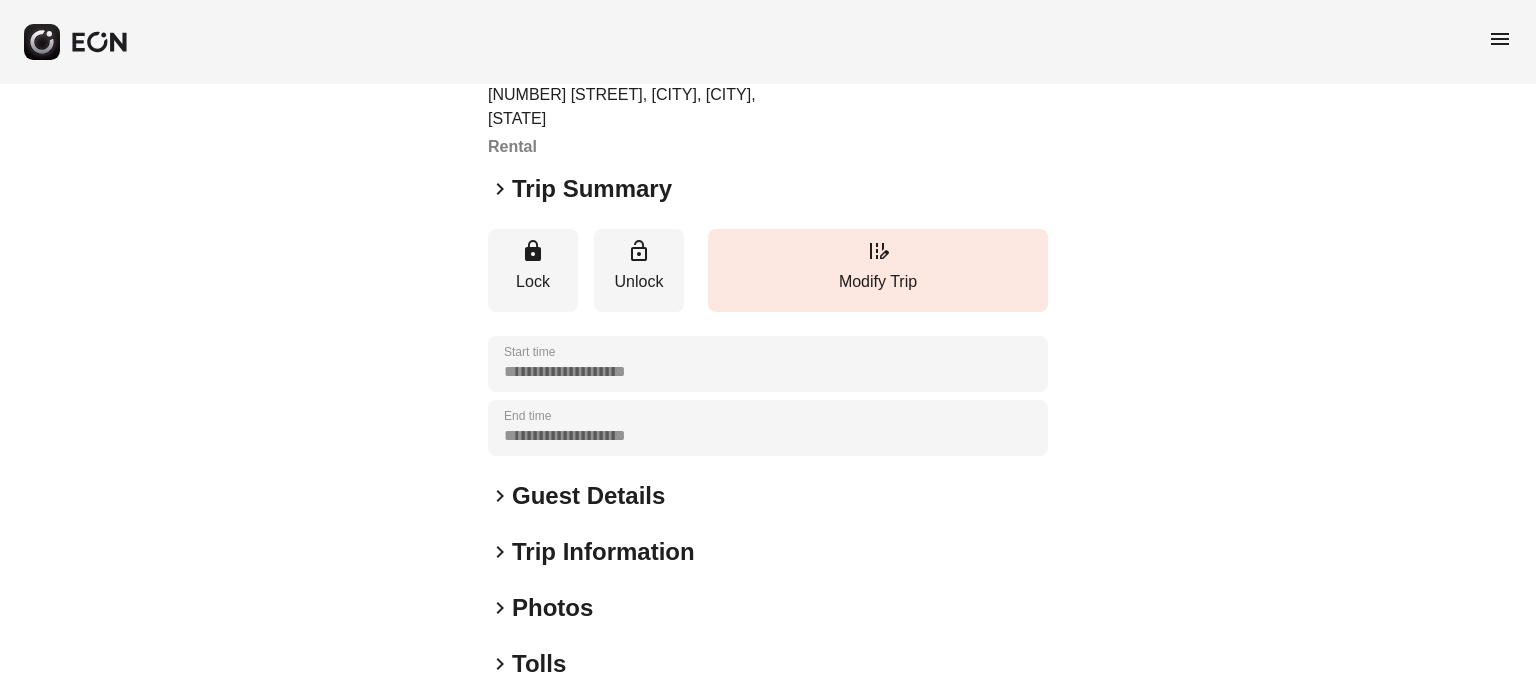 scroll, scrollTop: 65, scrollLeft: 0, axis: vertical 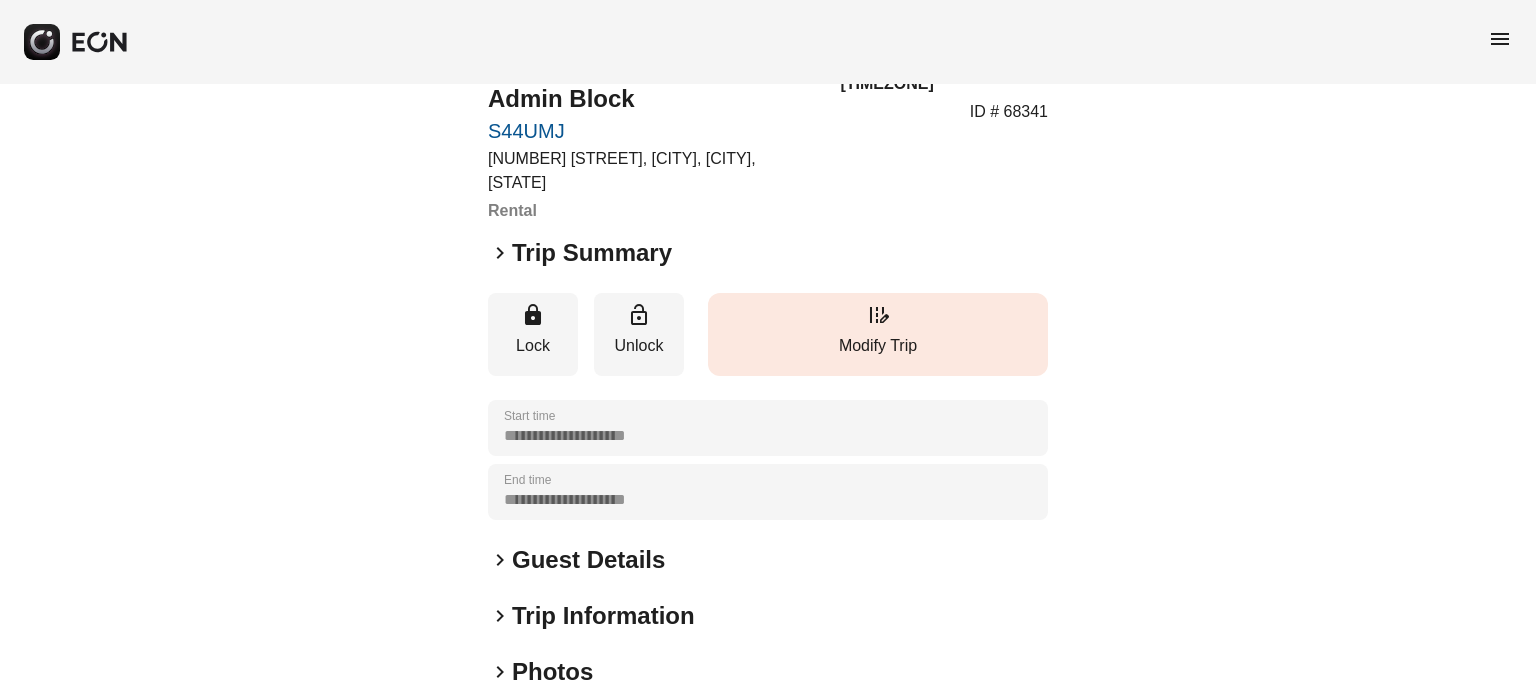 click on "Modify Trip" at bounding box center [878, 346] 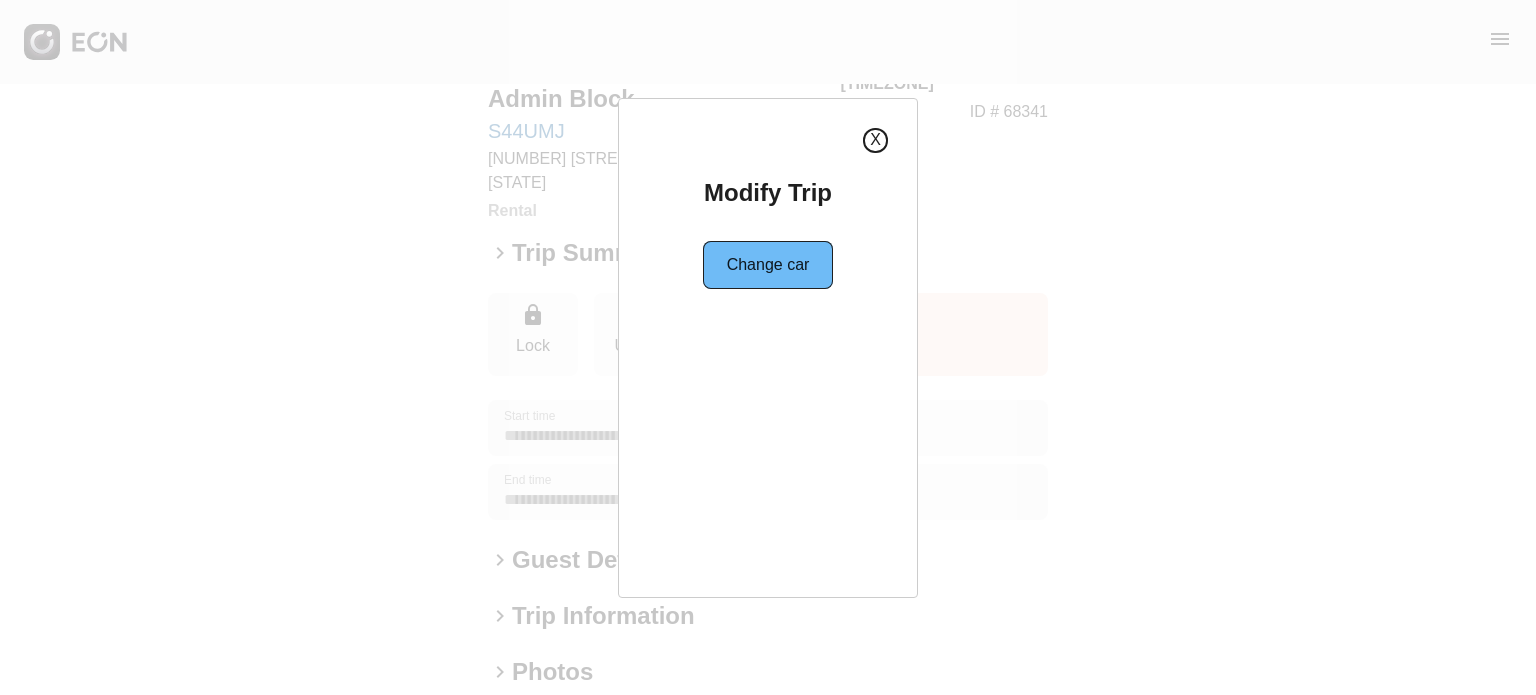 click on "X" at bounding box center [875, 140] 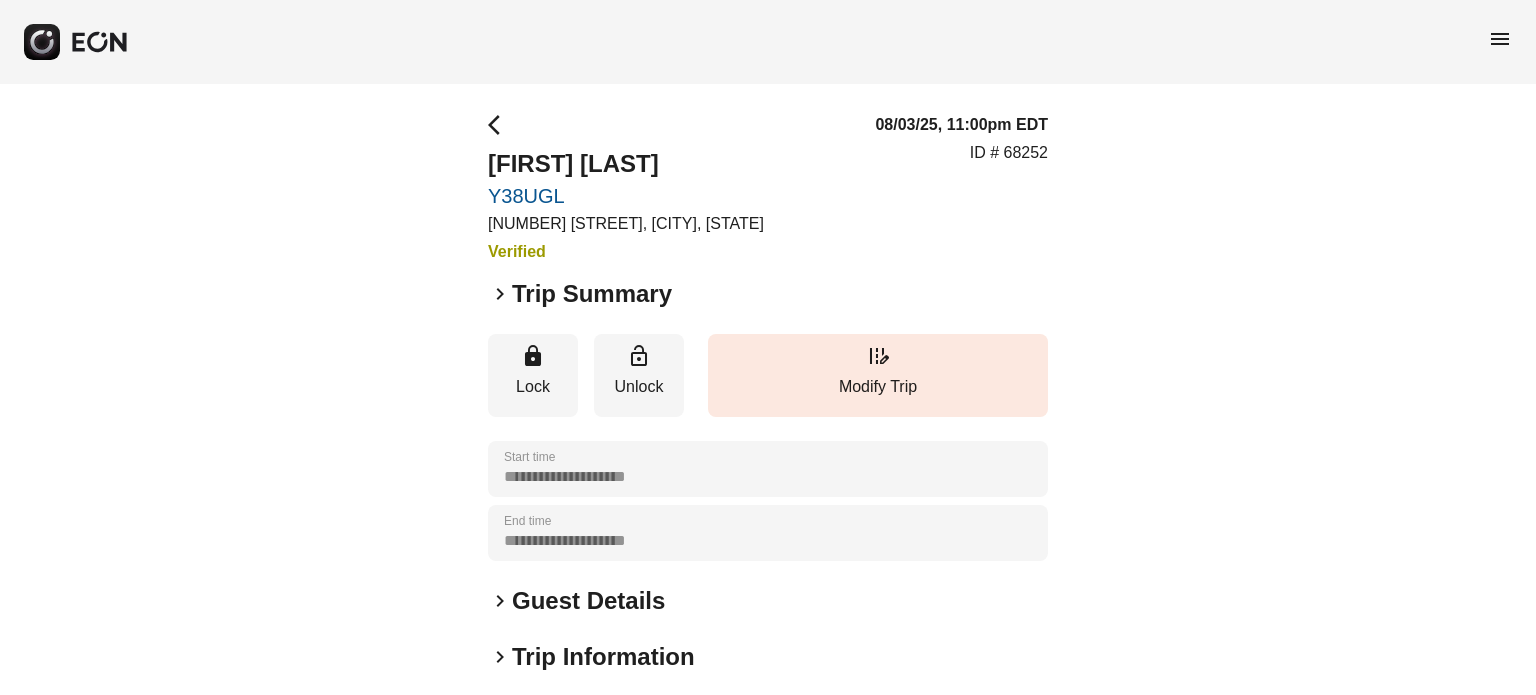 scroll, scrollTop: 0, scrollLeft: 0, axis: both 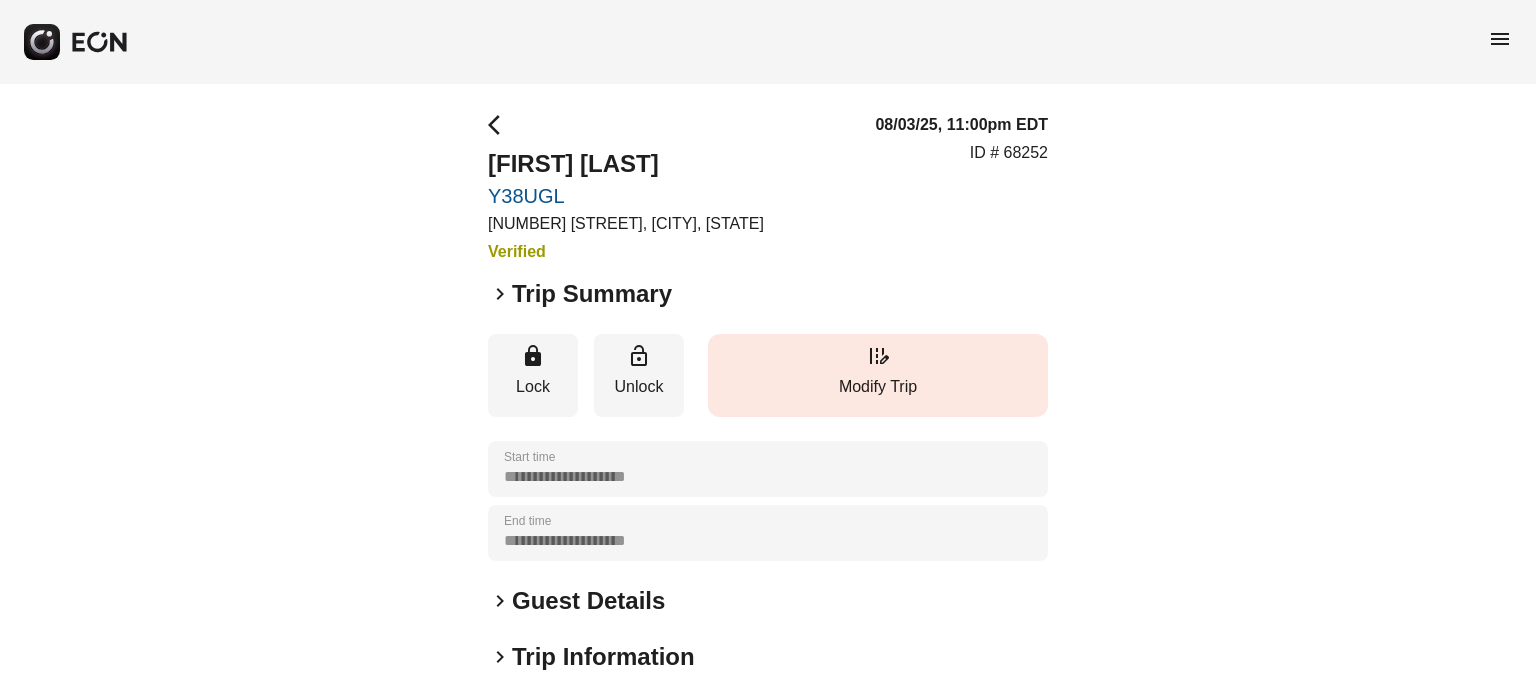 click on "edit_road Modify Trip" at bounding box center [878, 375] 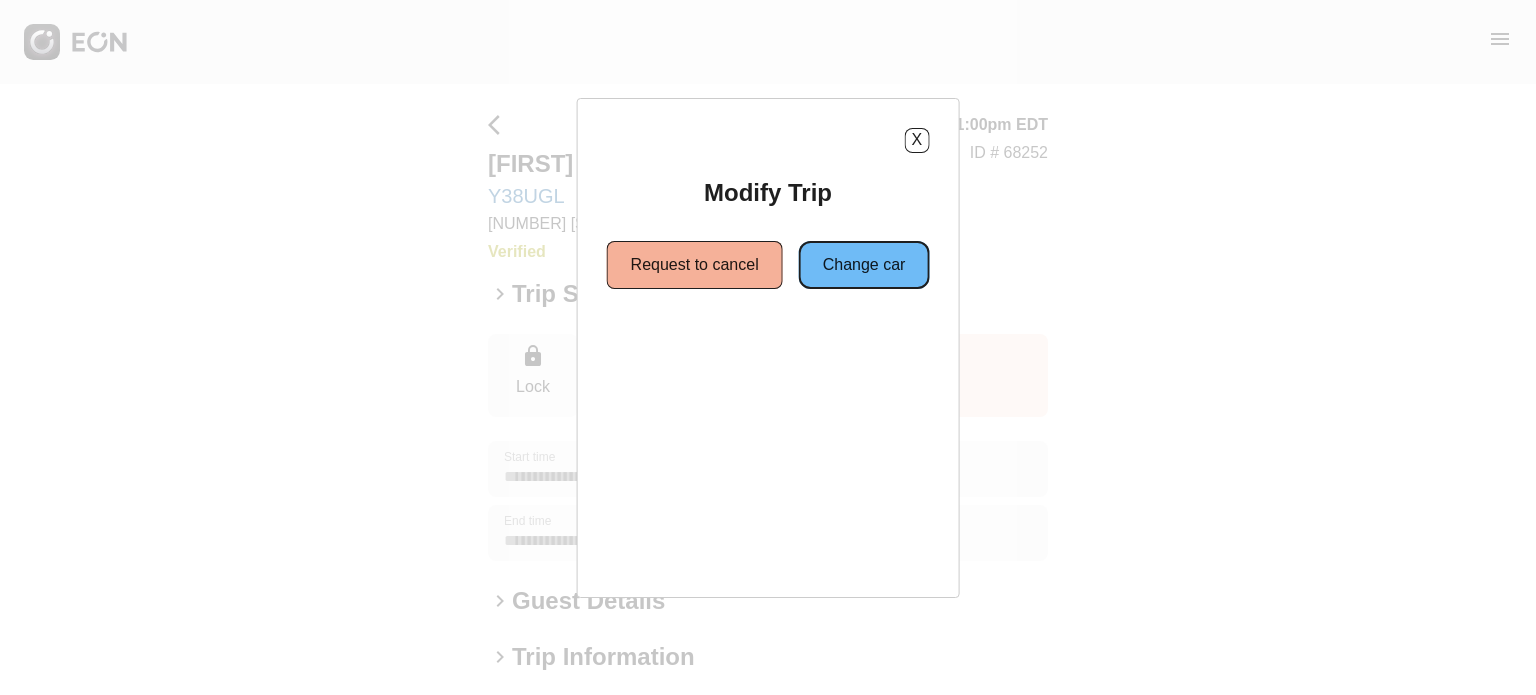 click on "Change car" at bounding box center [864, 265] 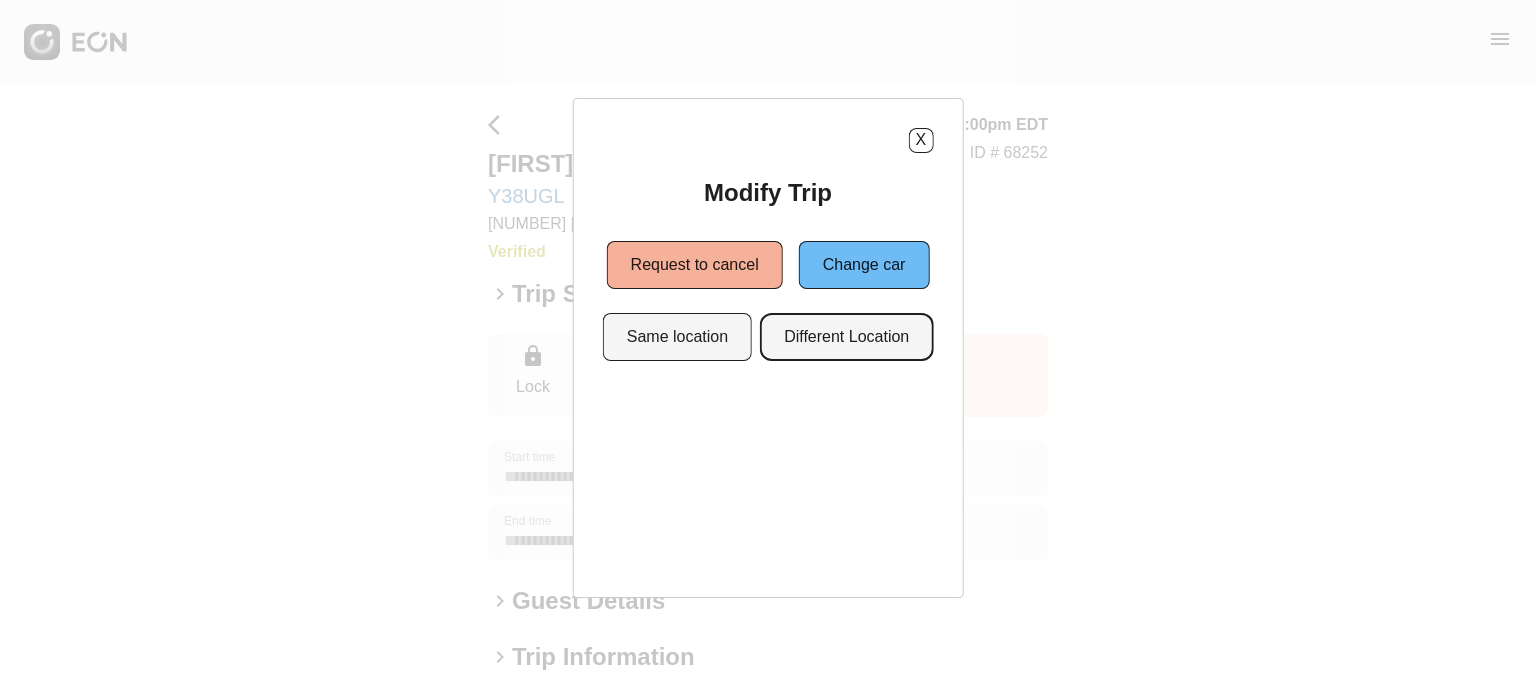 drag, startPoint x: 830, startPoint y: 317, endPoint x: 807, endPoint y: 344, distance: 35.468296 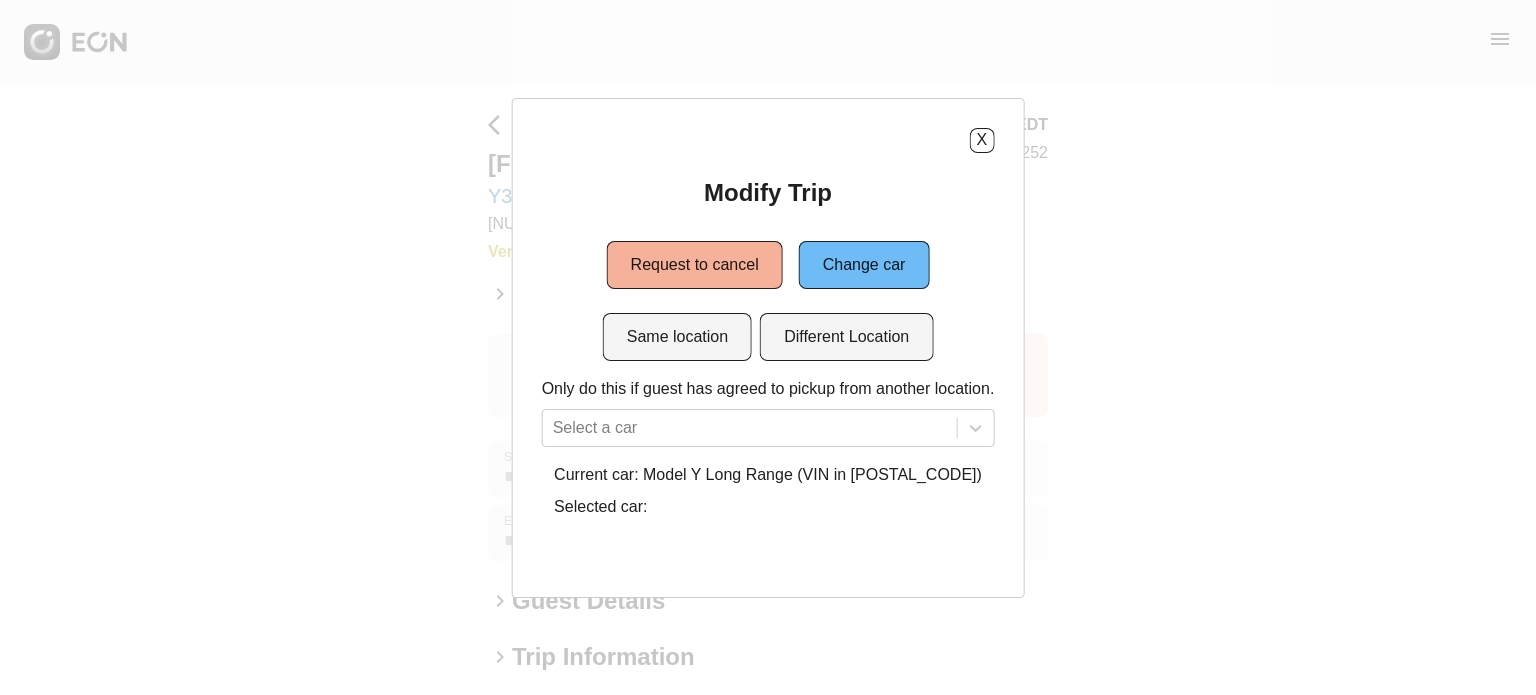 click on "Only do this if guest has agreed to pickup from another location." at bounding box center (768, 389) 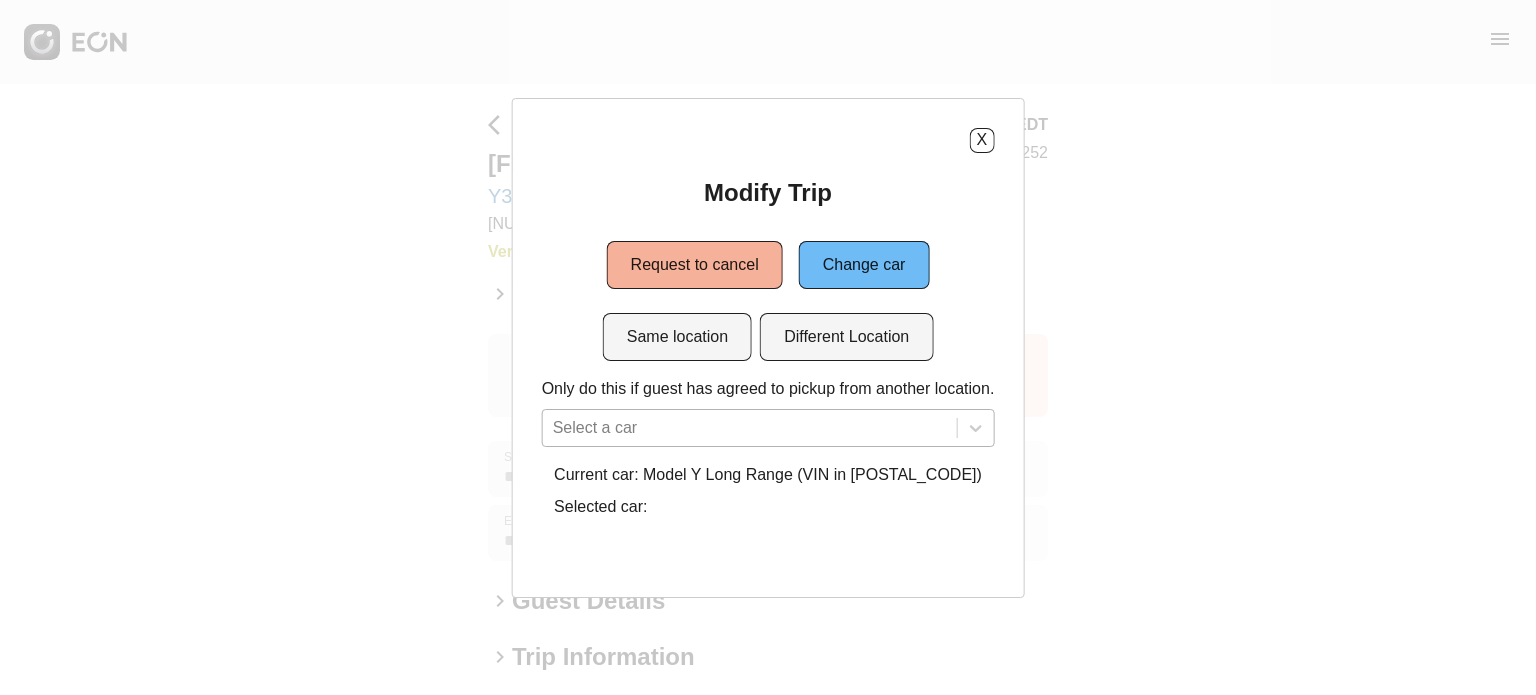 click on "Select a car" at bounding box center (768, 428) 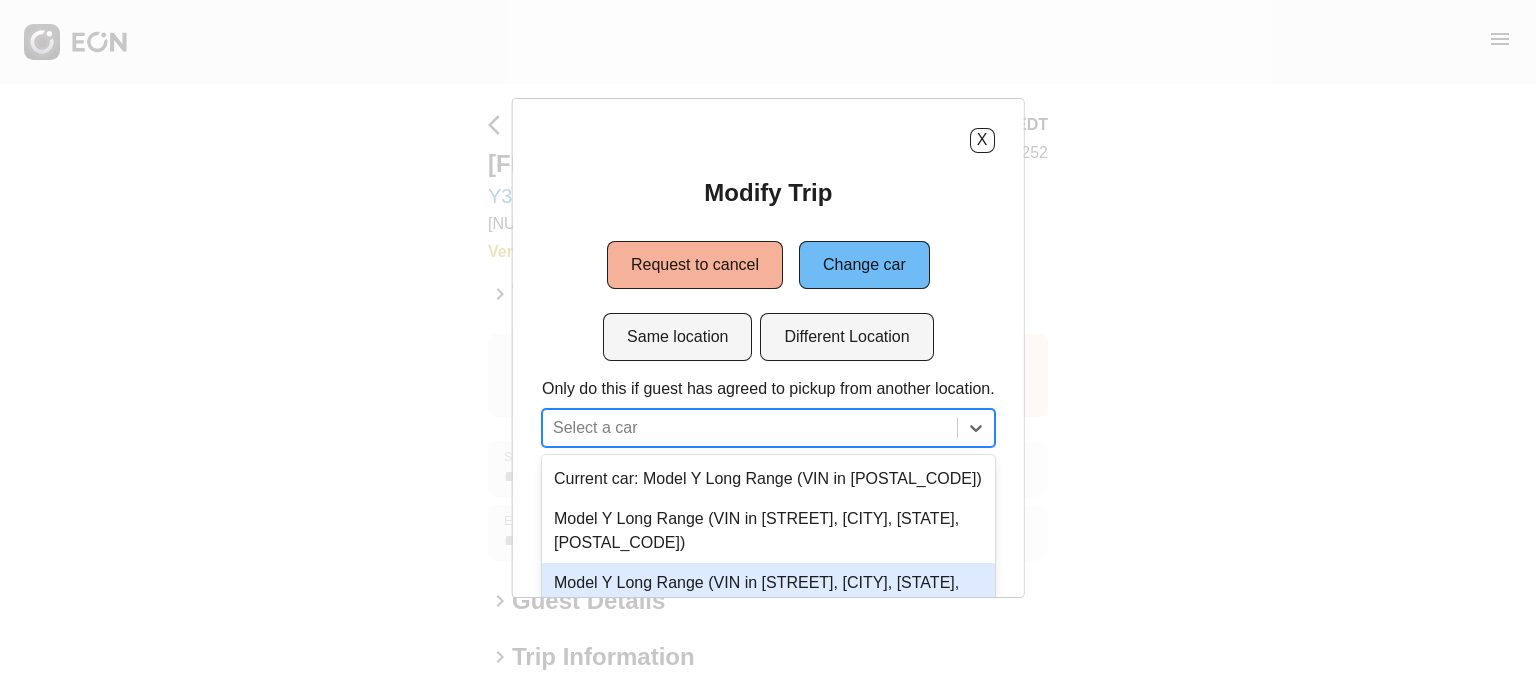 scroll, scrollTop: 157, scrollLeft: 0, axis: vertical 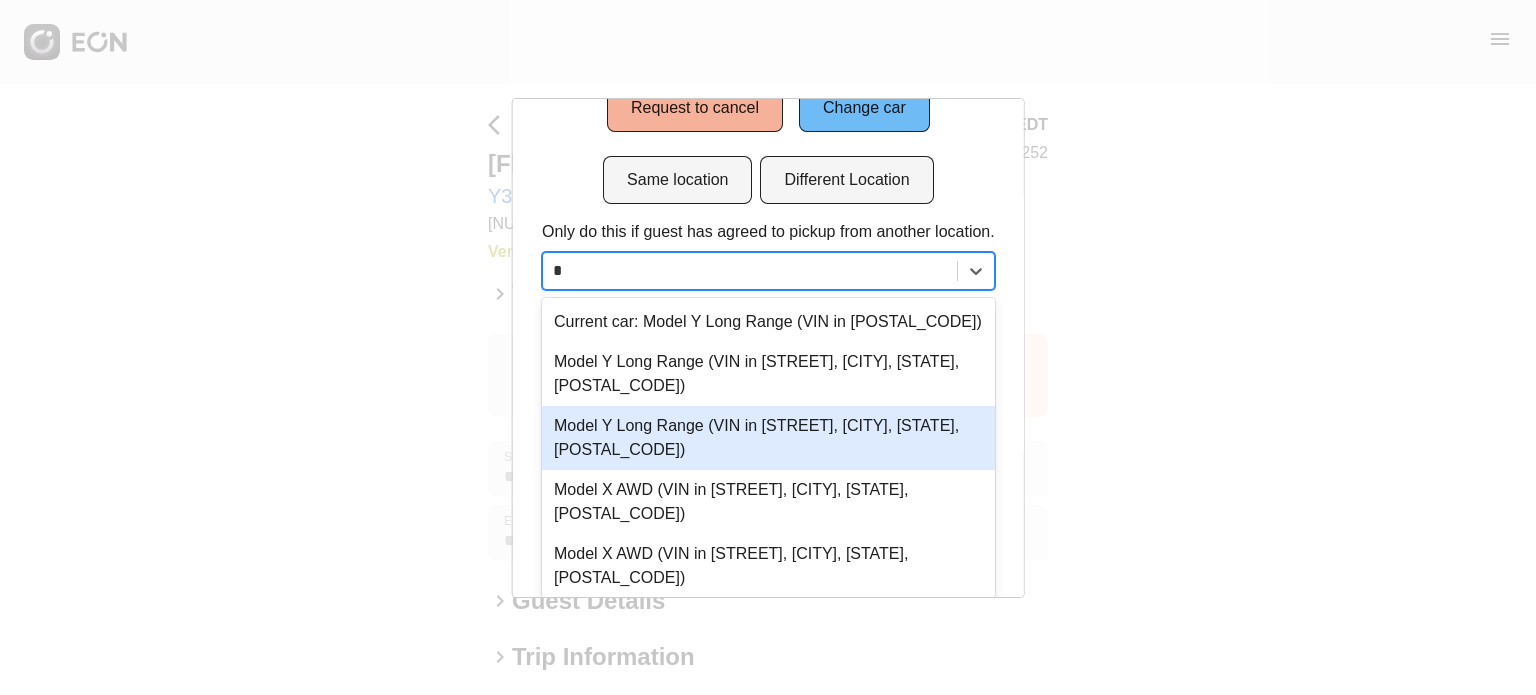 type on "**" 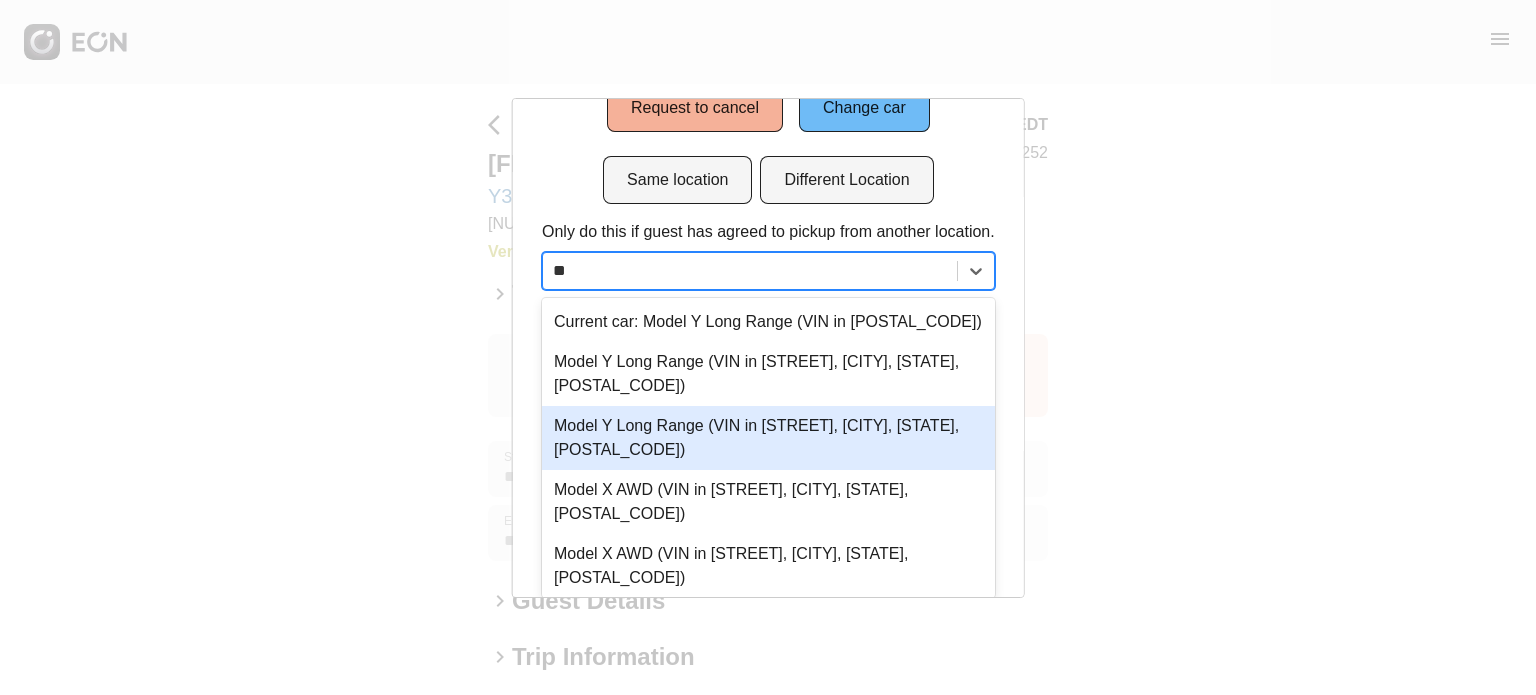 scroll, scrollTop: 0, scrollLeft: 0, axis: both 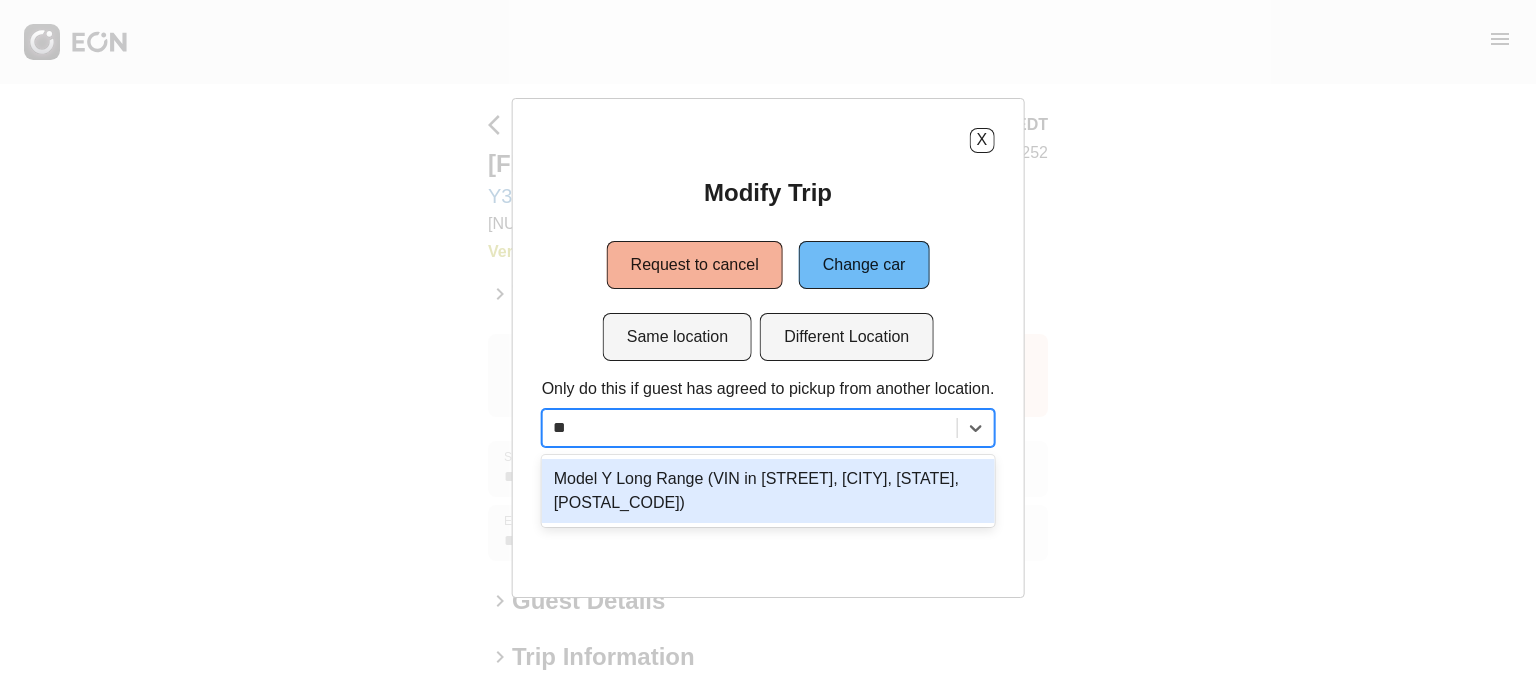 click on "Model Y Long Range
(5YJYGDEEXMF268510 S44UMJ in 610 Exterior Street, The Bronx, New York City, NY, 10451)" at bounding box center [768, 491] 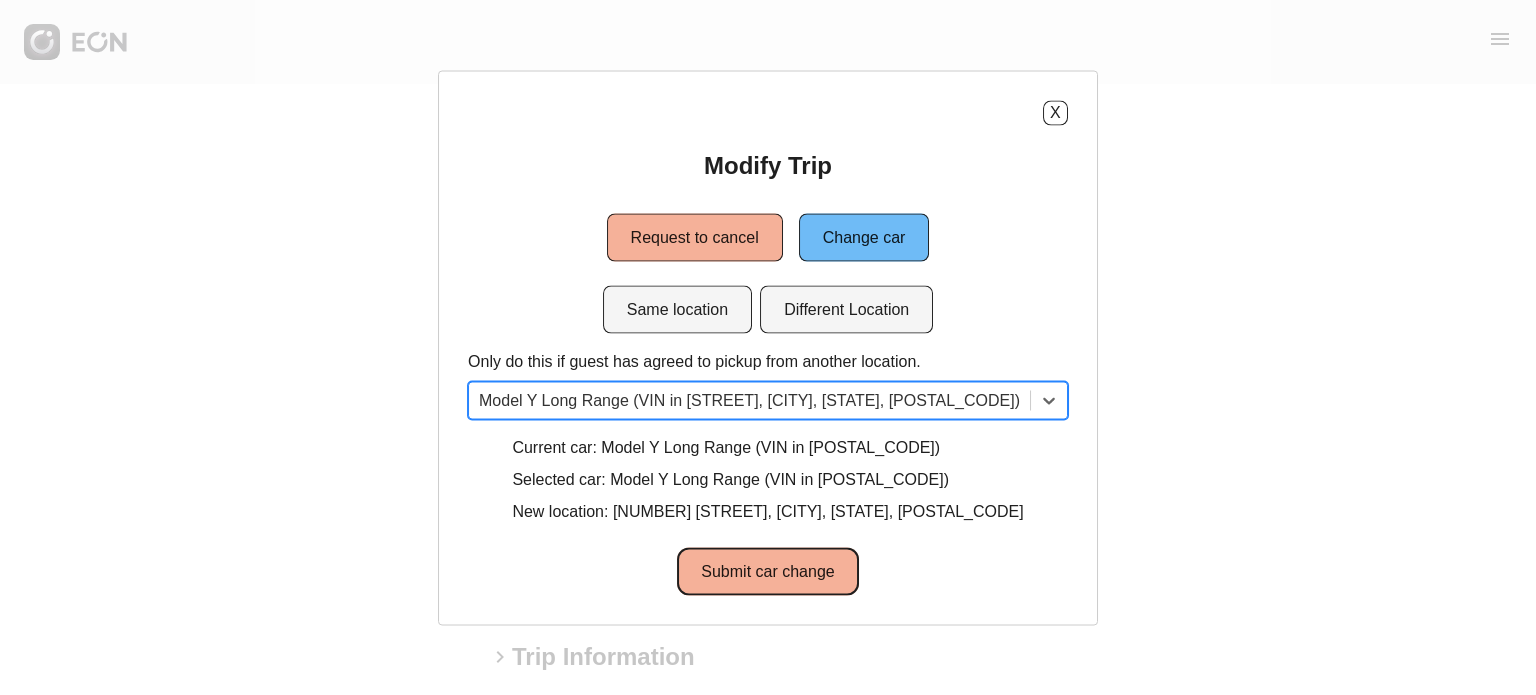 click on "Submit car change" at bounding box center [767, 571] 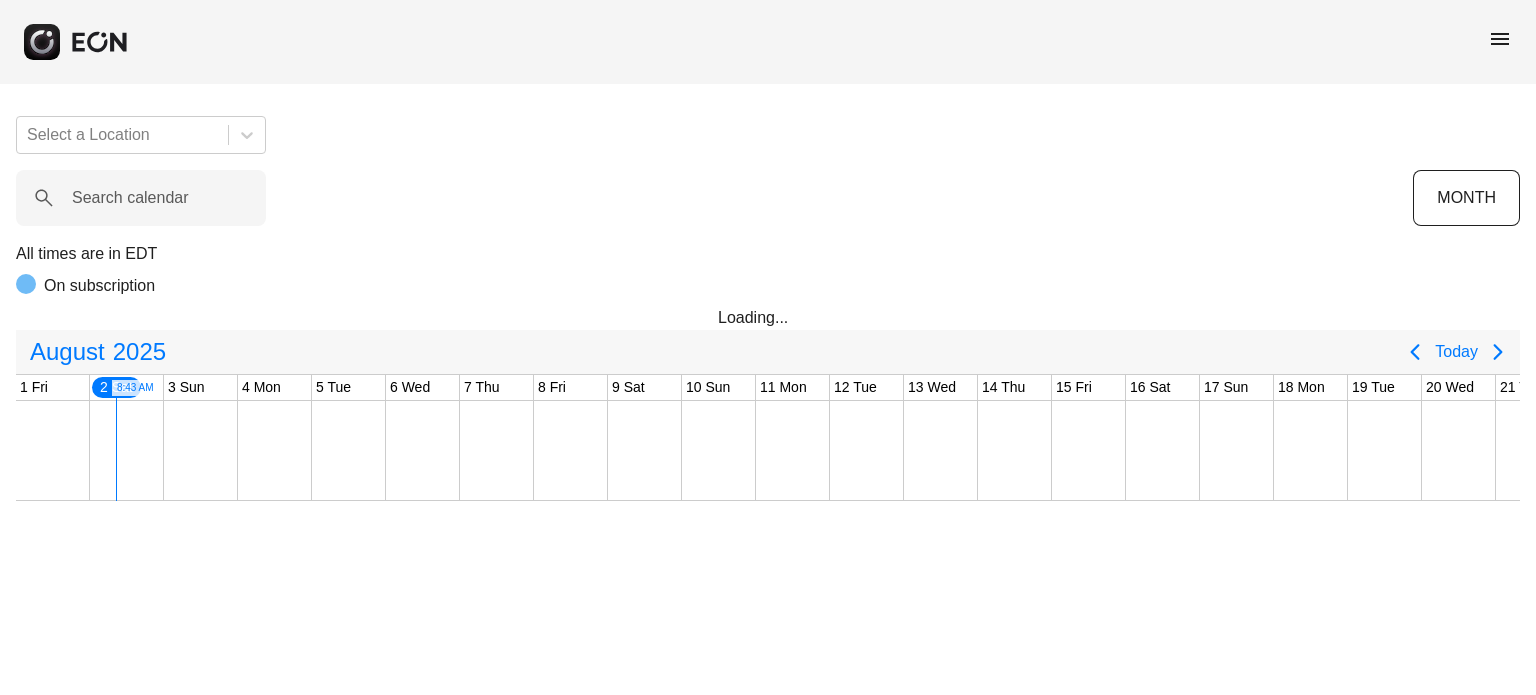 scroll, scrollTop: 0, scrollLeft: 0, axis: both 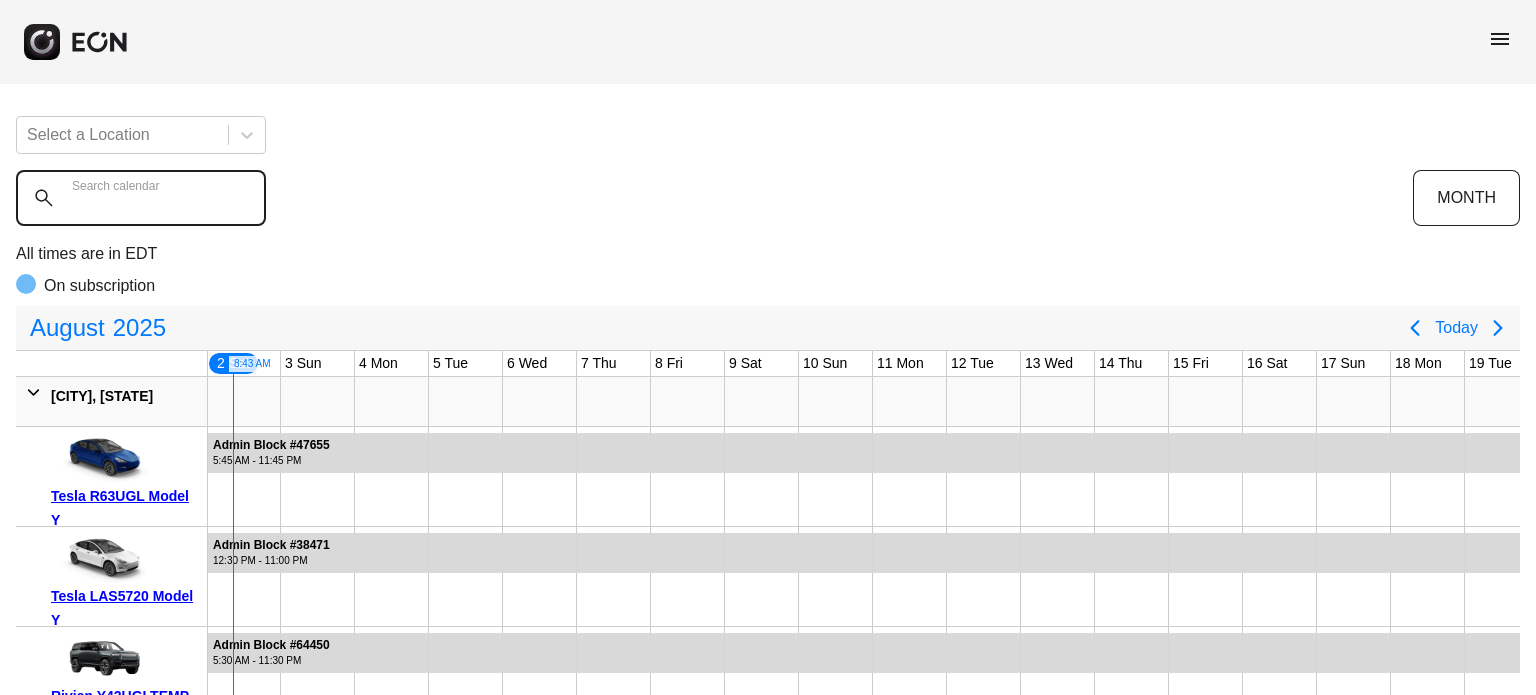 click on "Search calendar" at bounding box center [141, 198] 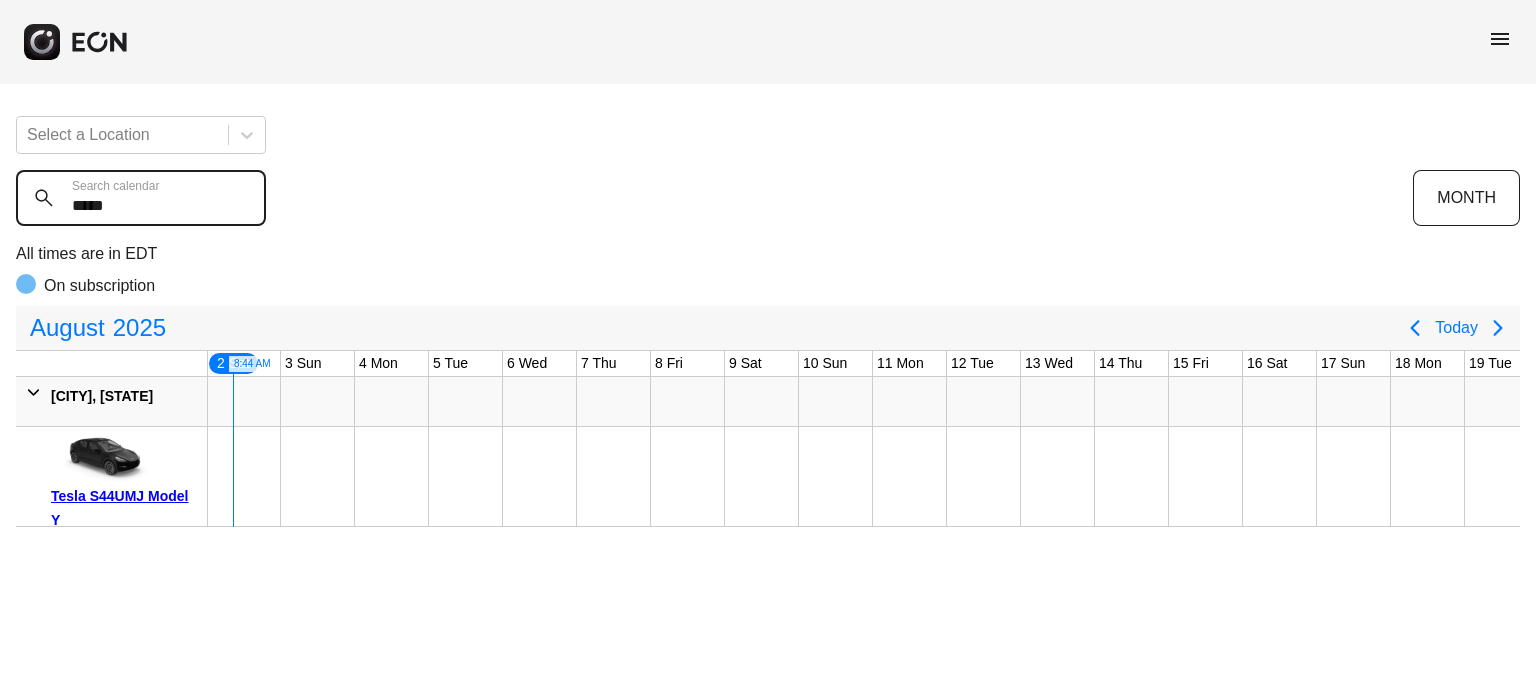 click on "*****" at bounding box center (141, 198) 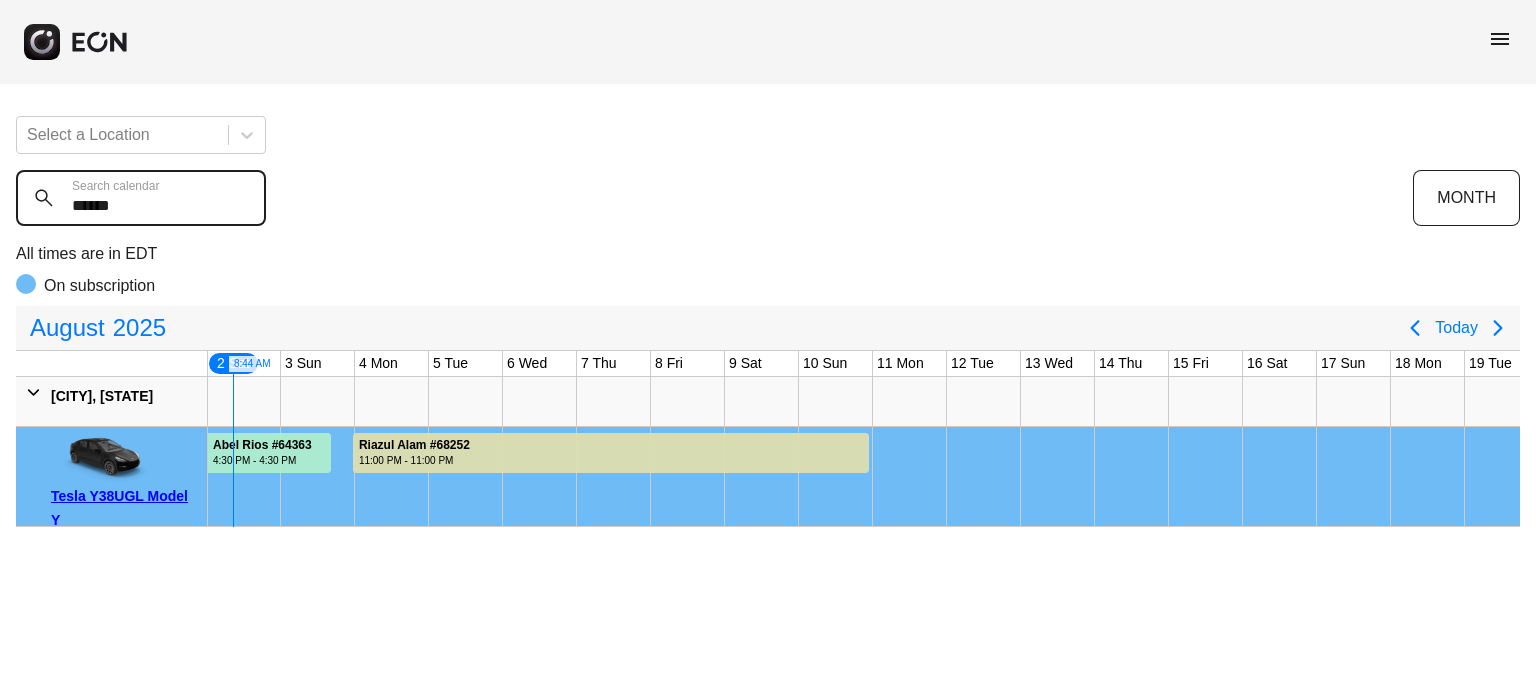 type on "******" 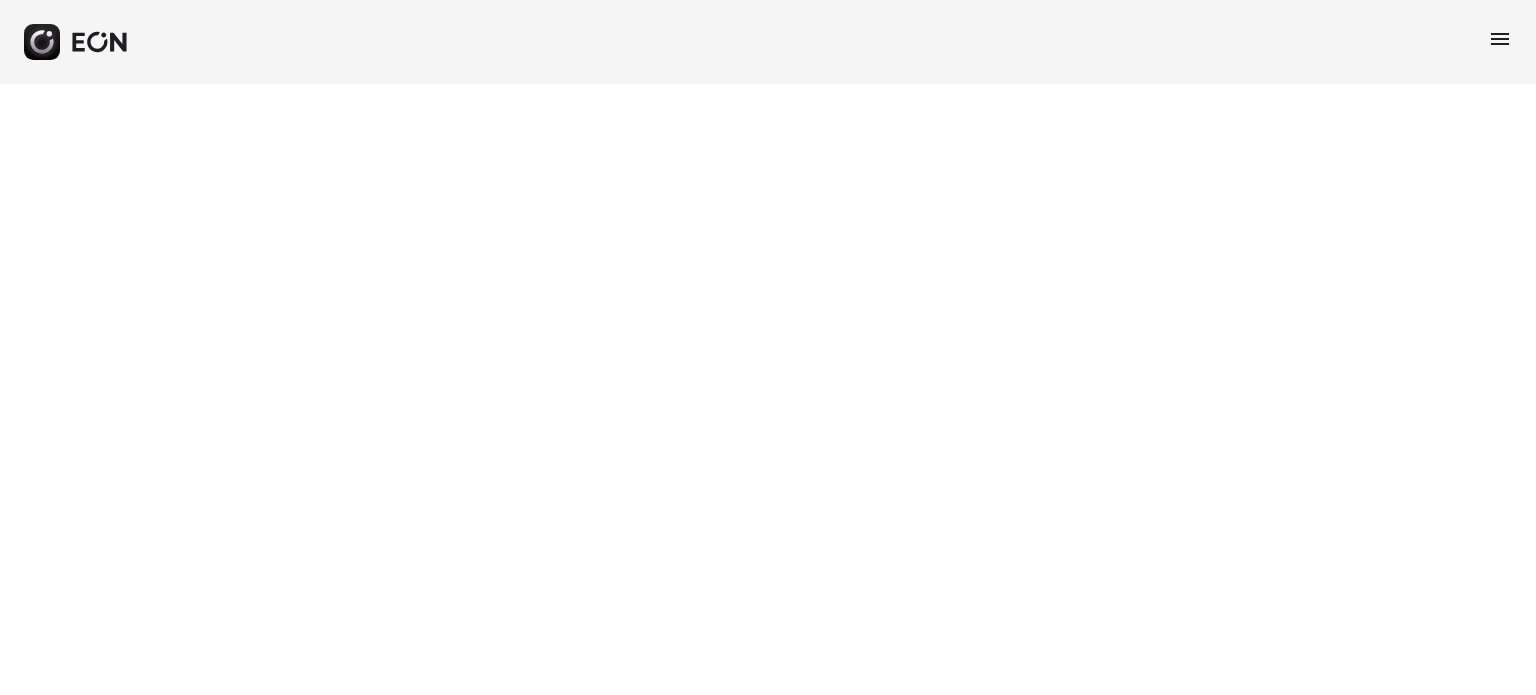 scroll, scrollTop: 0, scrollLeft: 0, axis: both 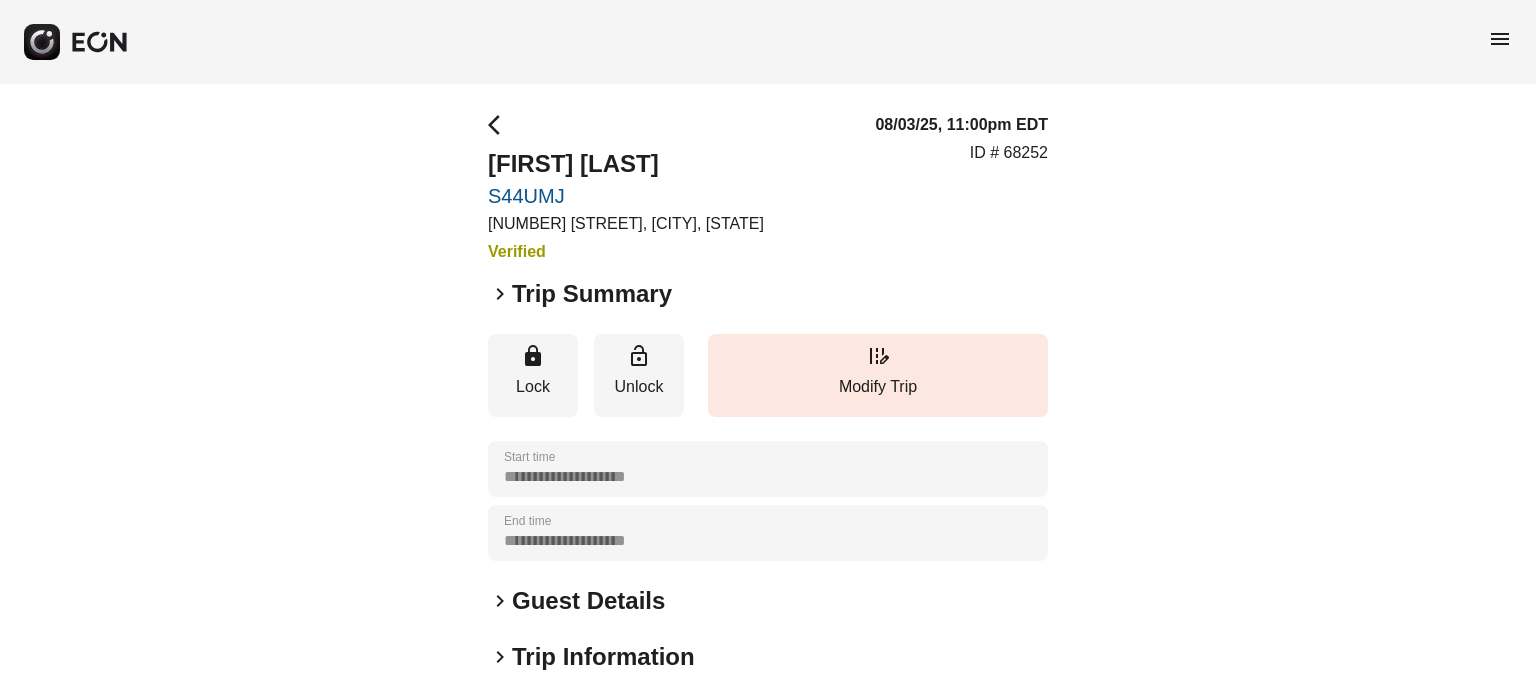 click on "ID # 68252" at bounding box center (1009, 153) 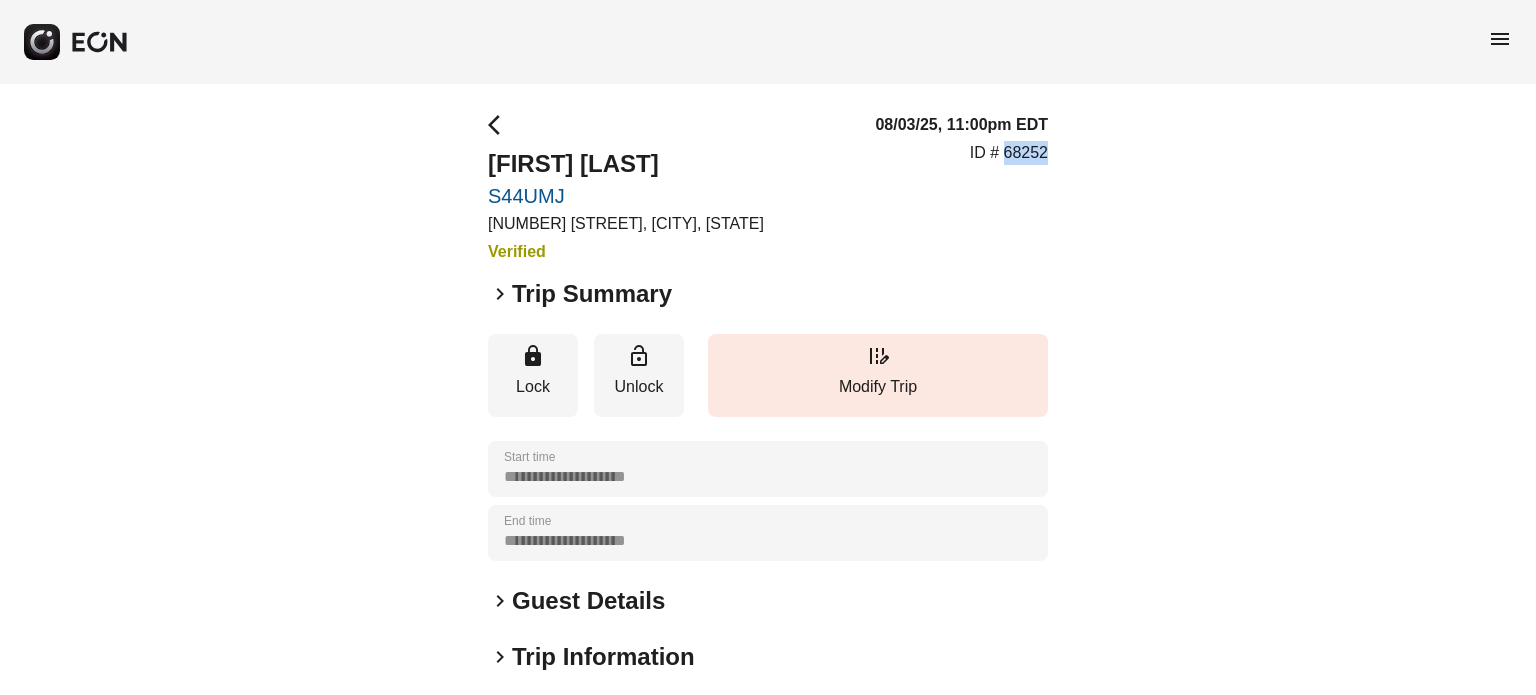 click on "ID # 68252" at bounding box center (1009, 153) 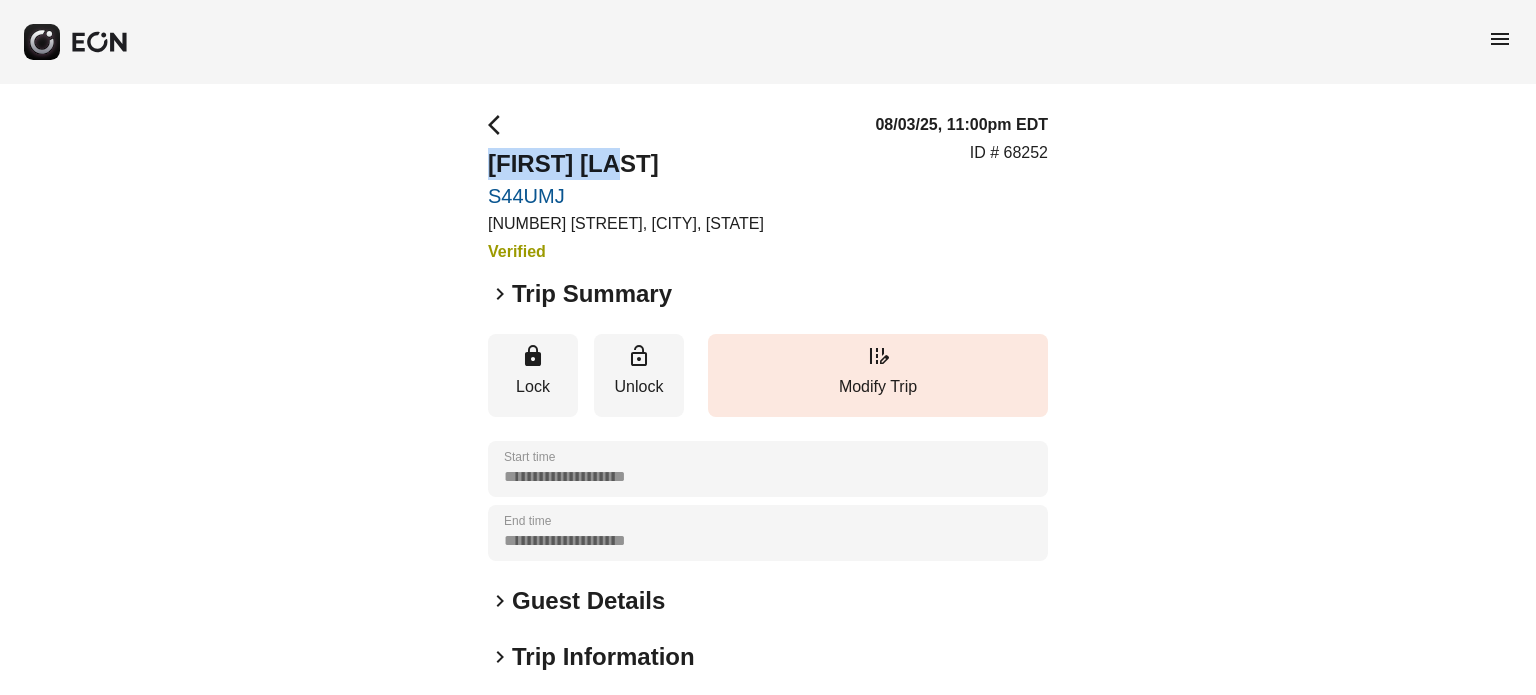 drag, startPoint x: 477, startPoint y: 163, endPoint x: 651, endPoint y: 167, distance: 174.04597 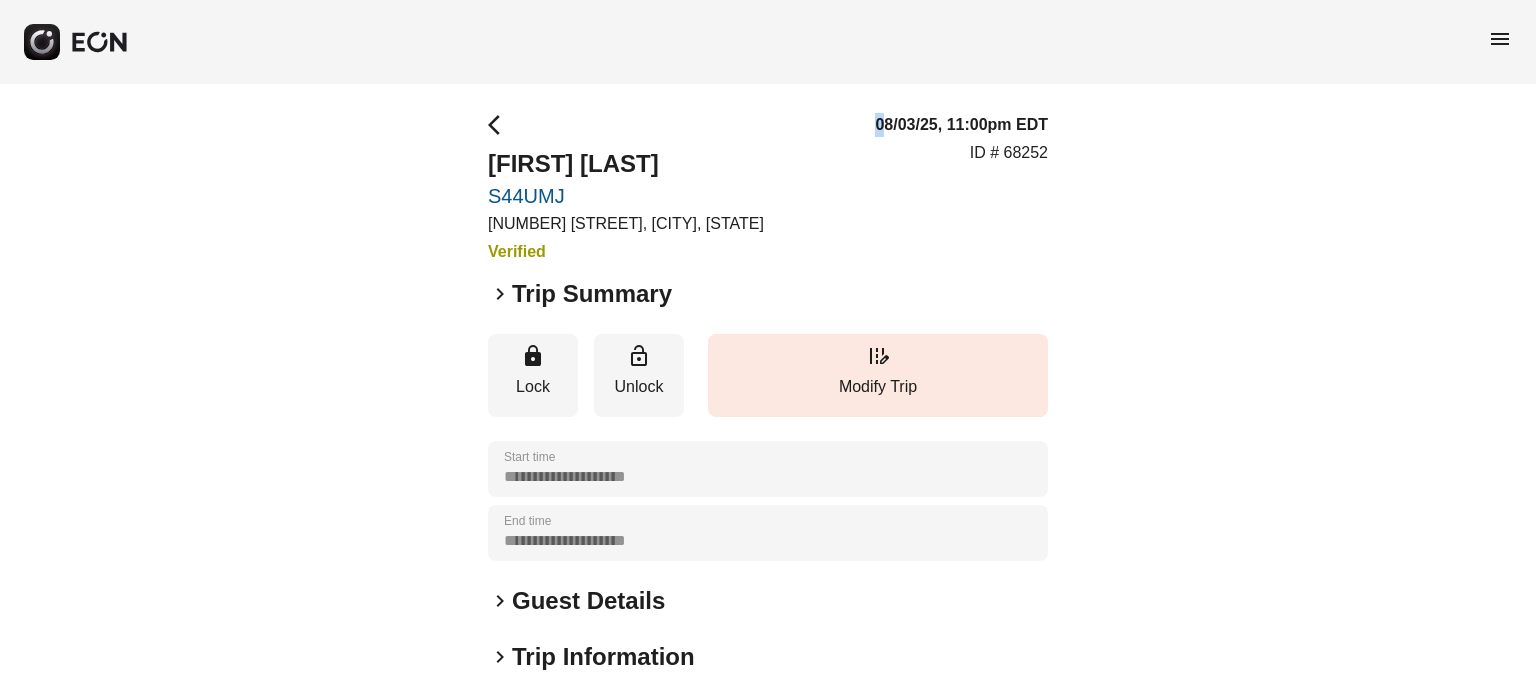 click on "[DATE], [TIME] [TIMEZONE] ID # [NUMBER]" at bounding box center [961, 188] 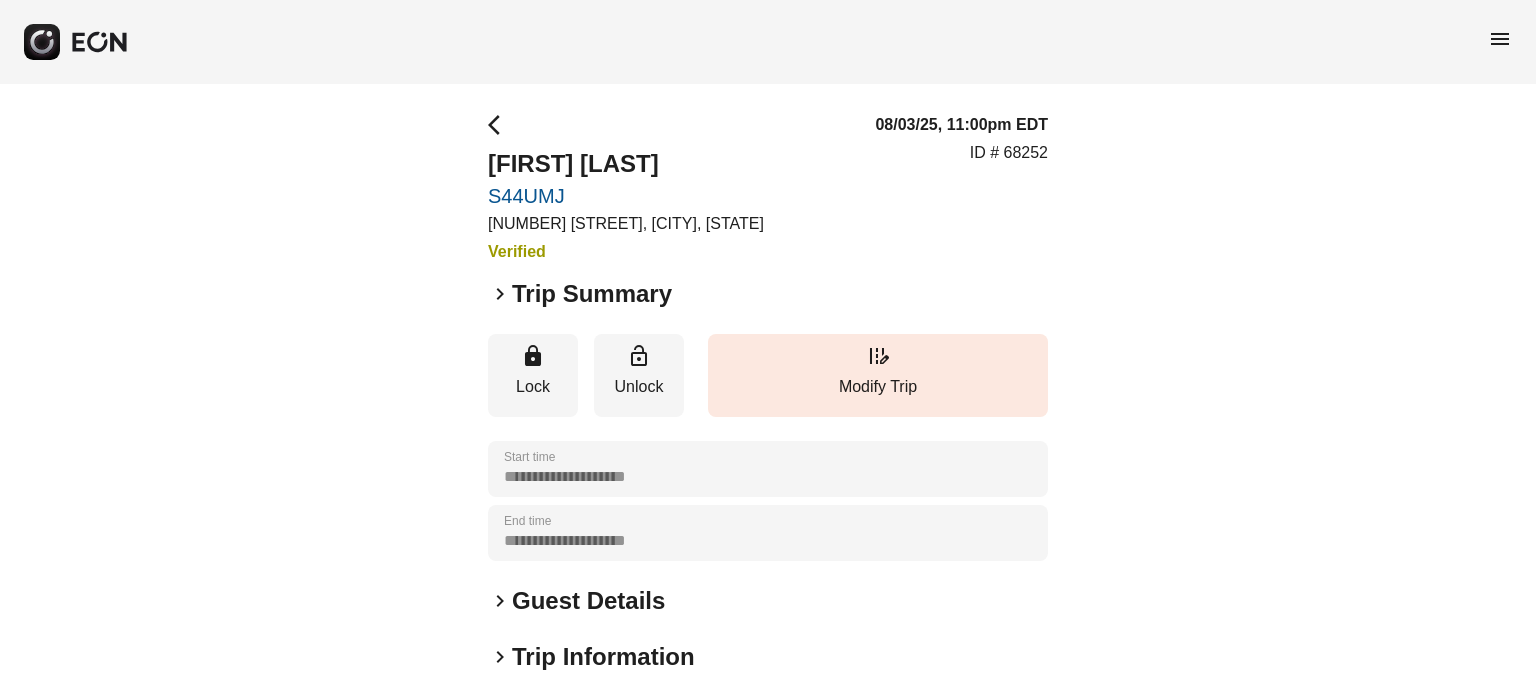 click on "Verified" at bounding box center (626, 252) 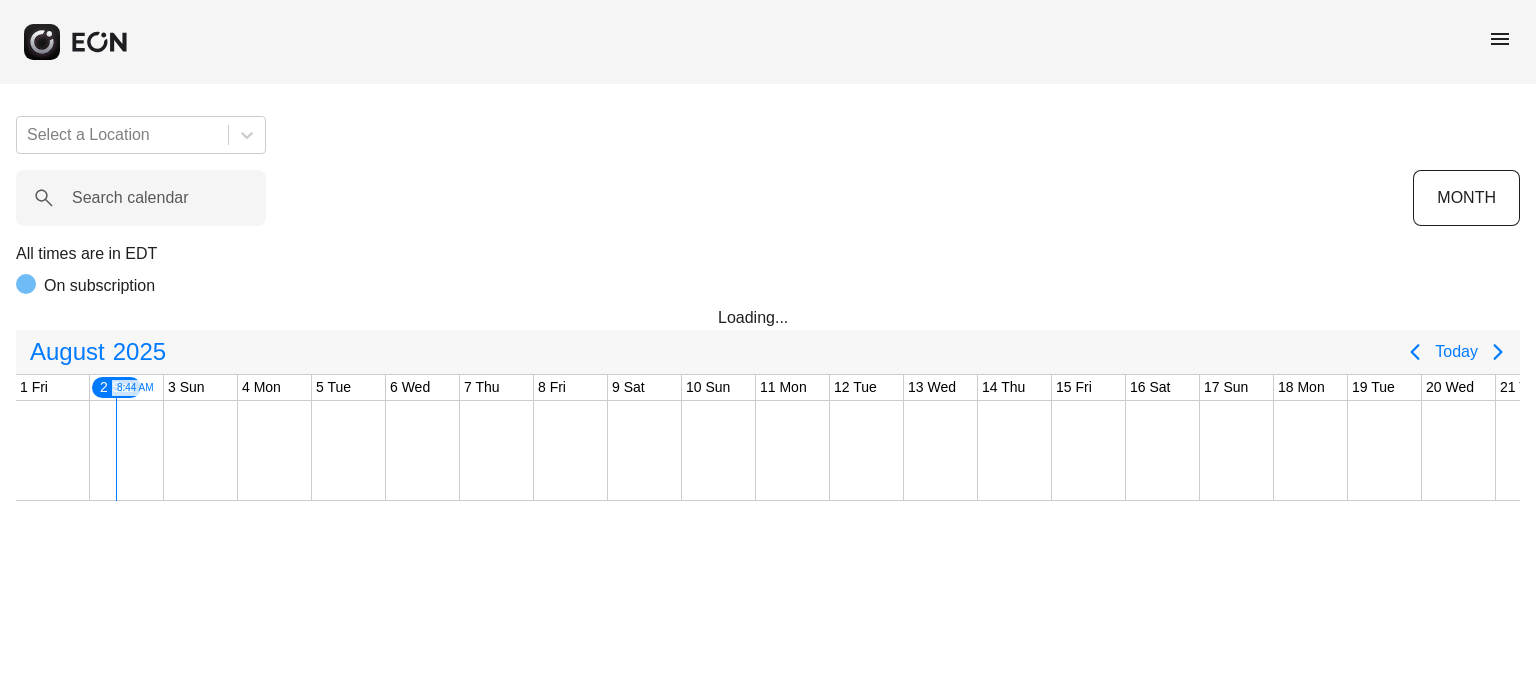 scroll, scrollTop: 0, scrollLeft: 0, axis: both 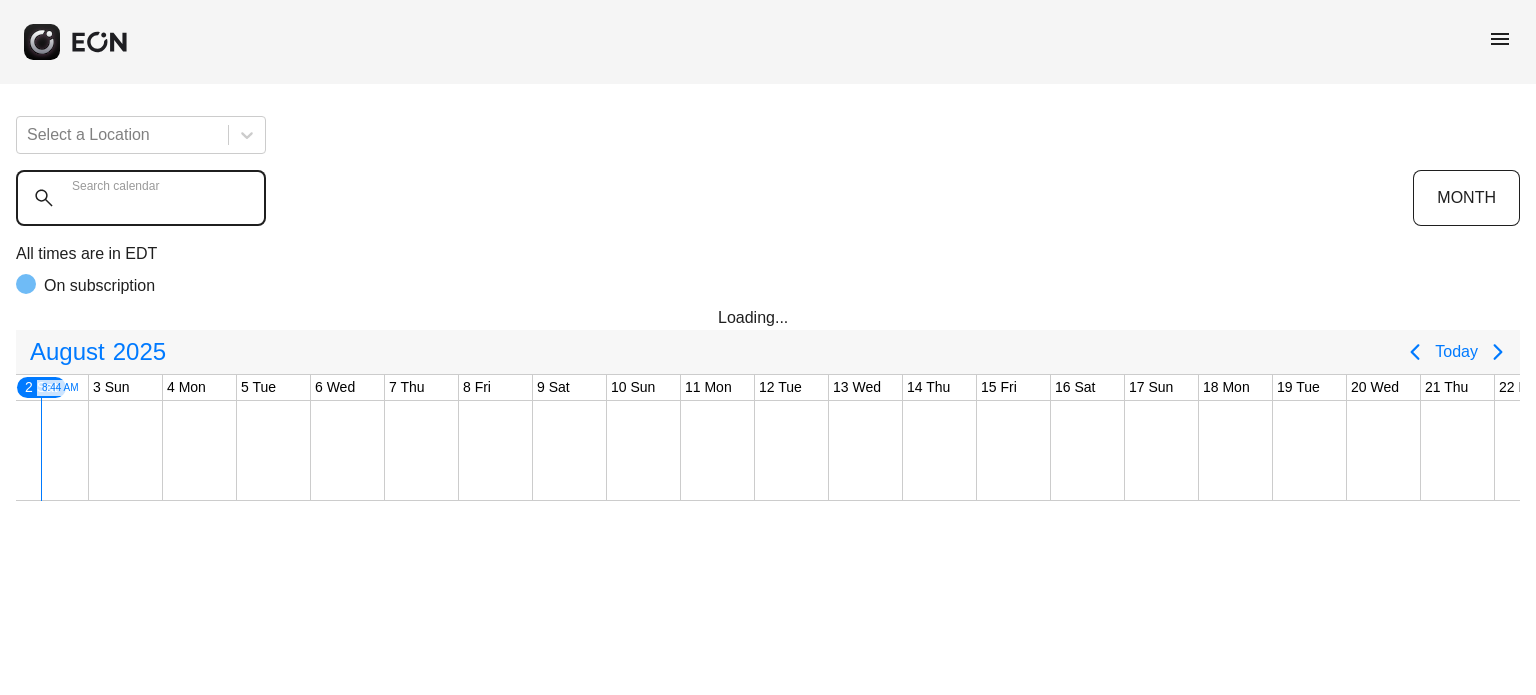 click on "Search calendar" at bounding box center [141, 198] 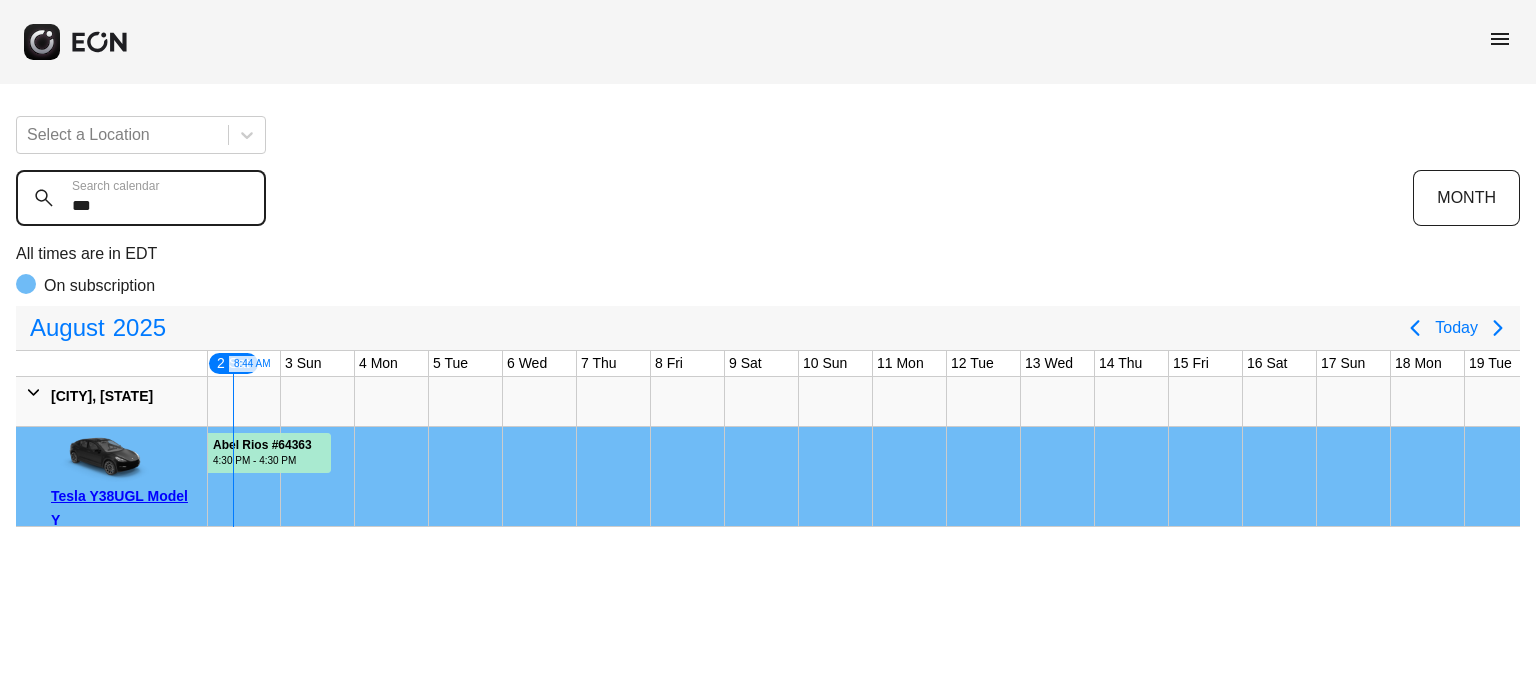 type on "***" 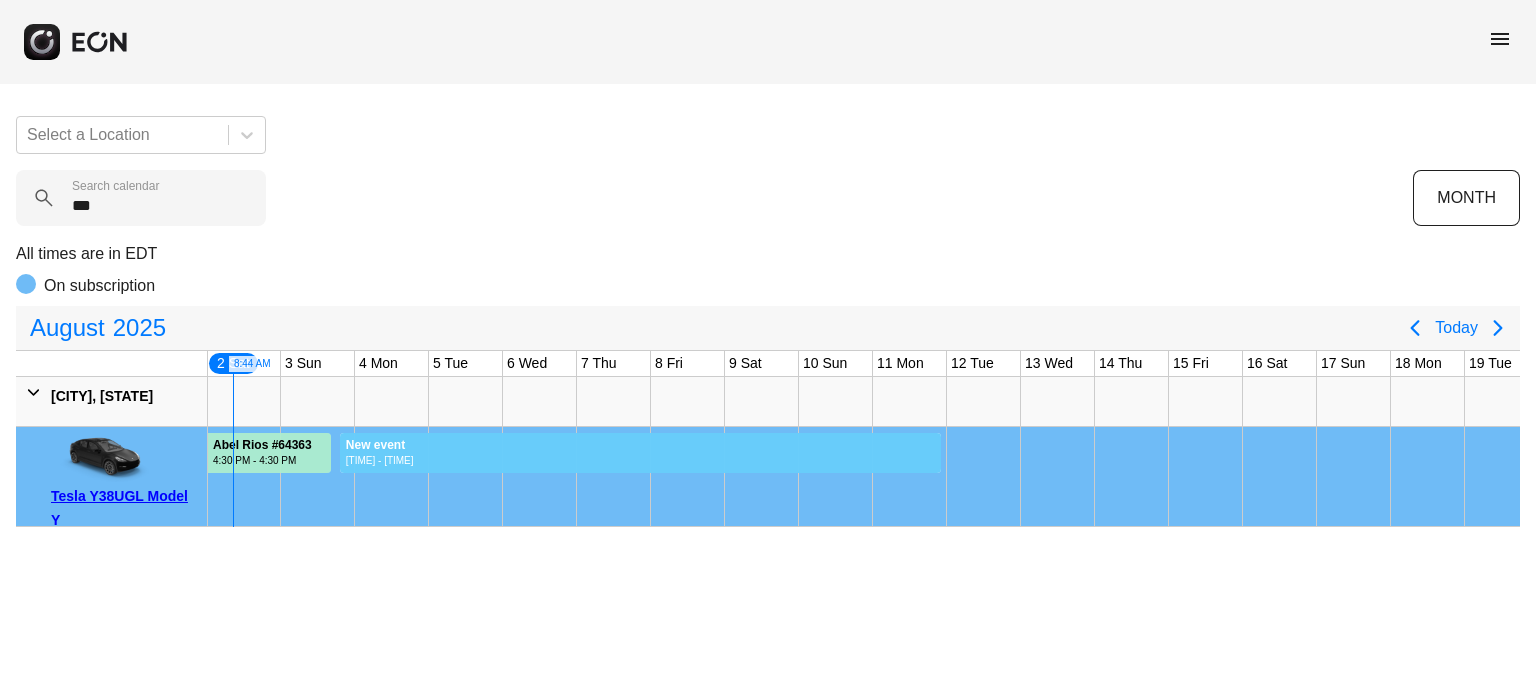 drag, startPoint x: 339, startPoint y: 451, endPoint x: 942, endPoint y: 472, distance: 603.36554 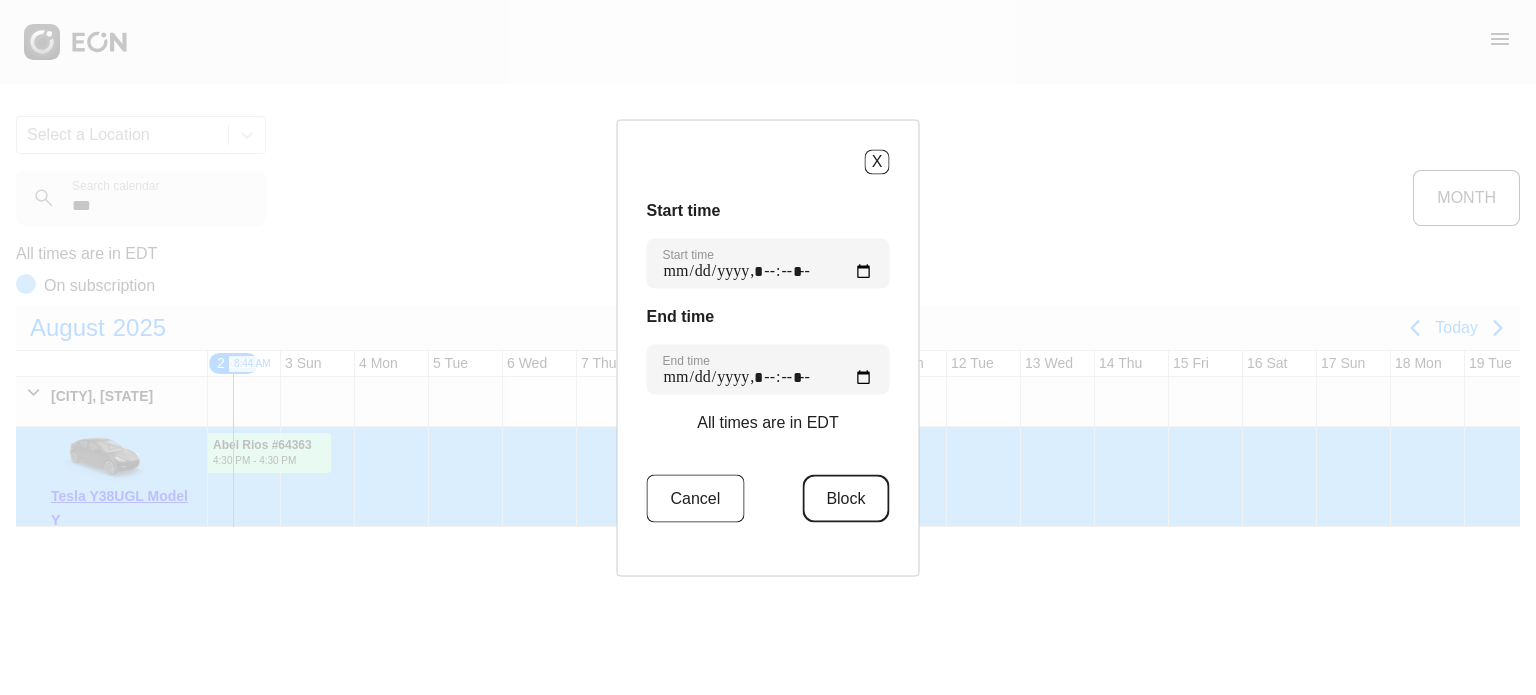 click on "Block" at bounding box center (845, 498) 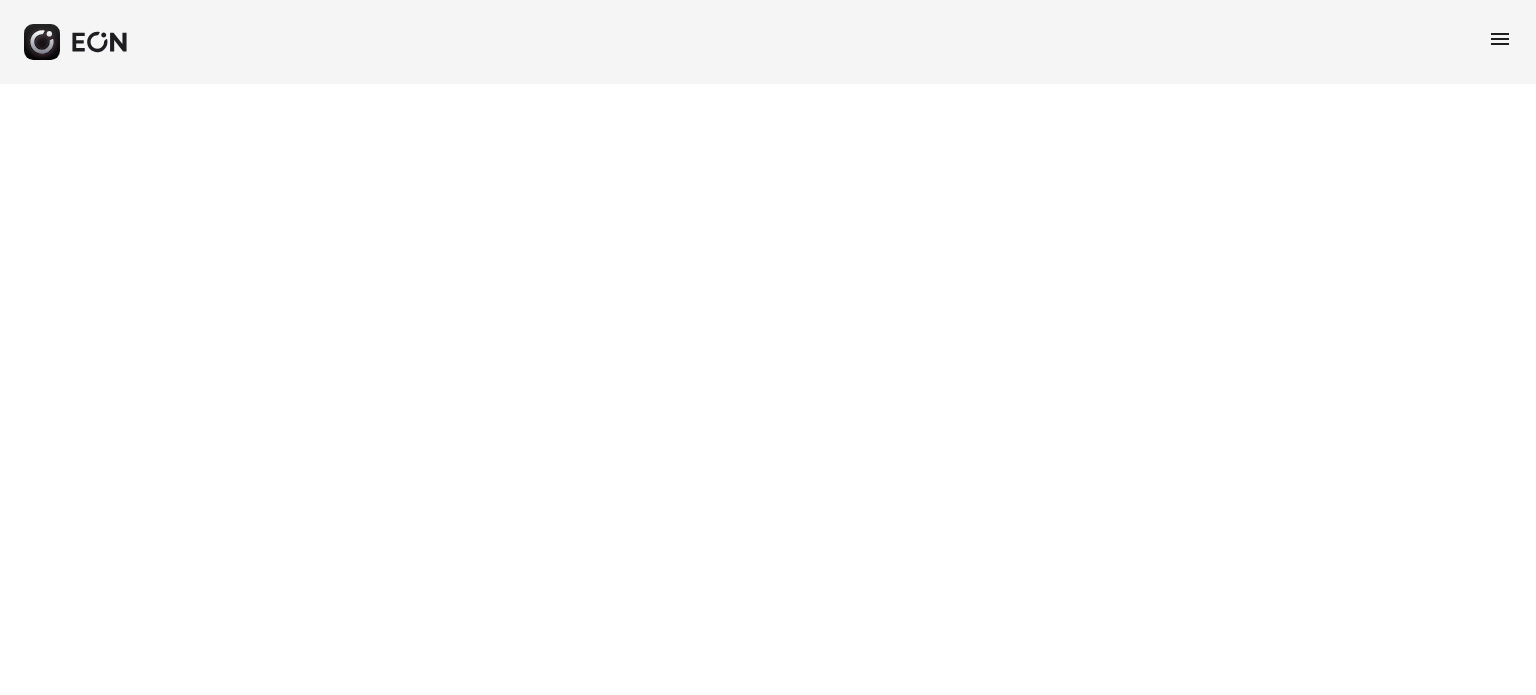 scroll, scrollTop: 0, scrollLeft: 0, axis: both 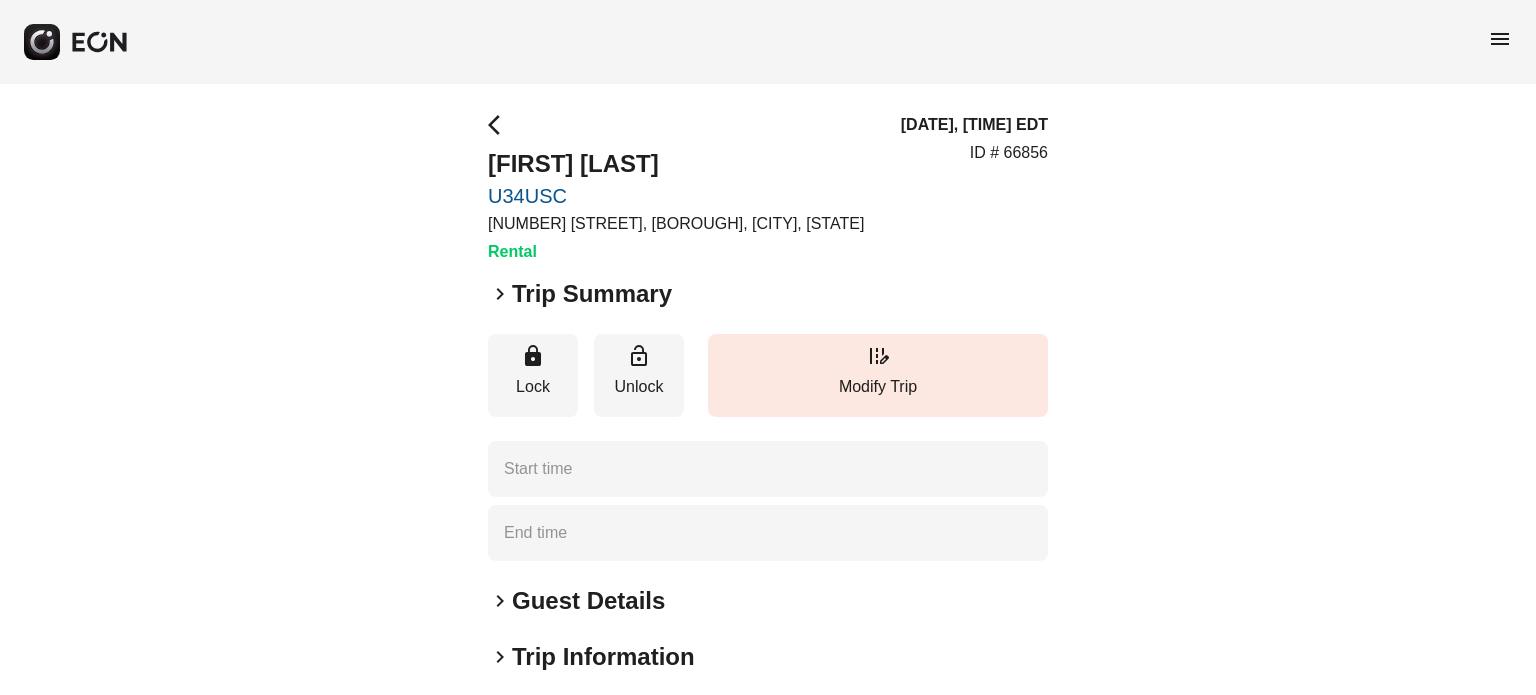 type on "**********" 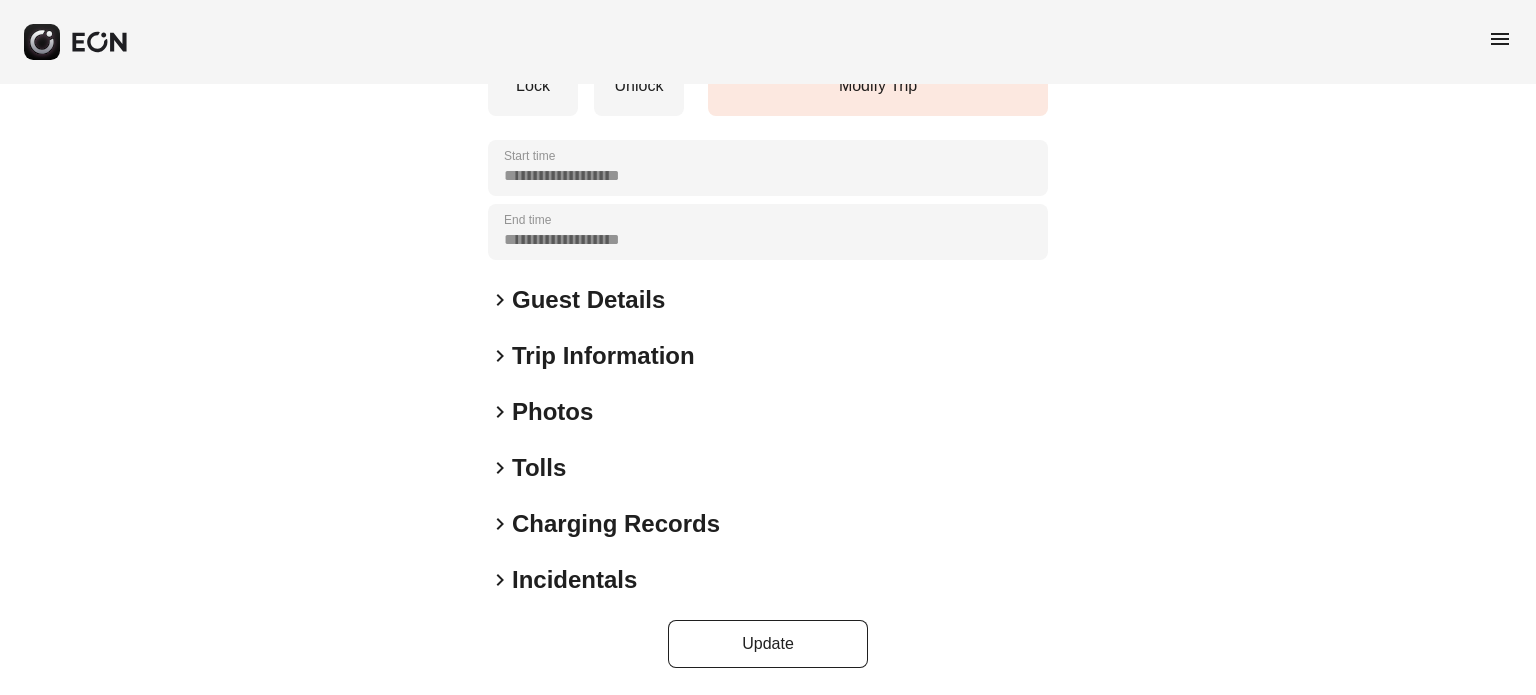 click on "Photos" at bounding box center [552, 412] 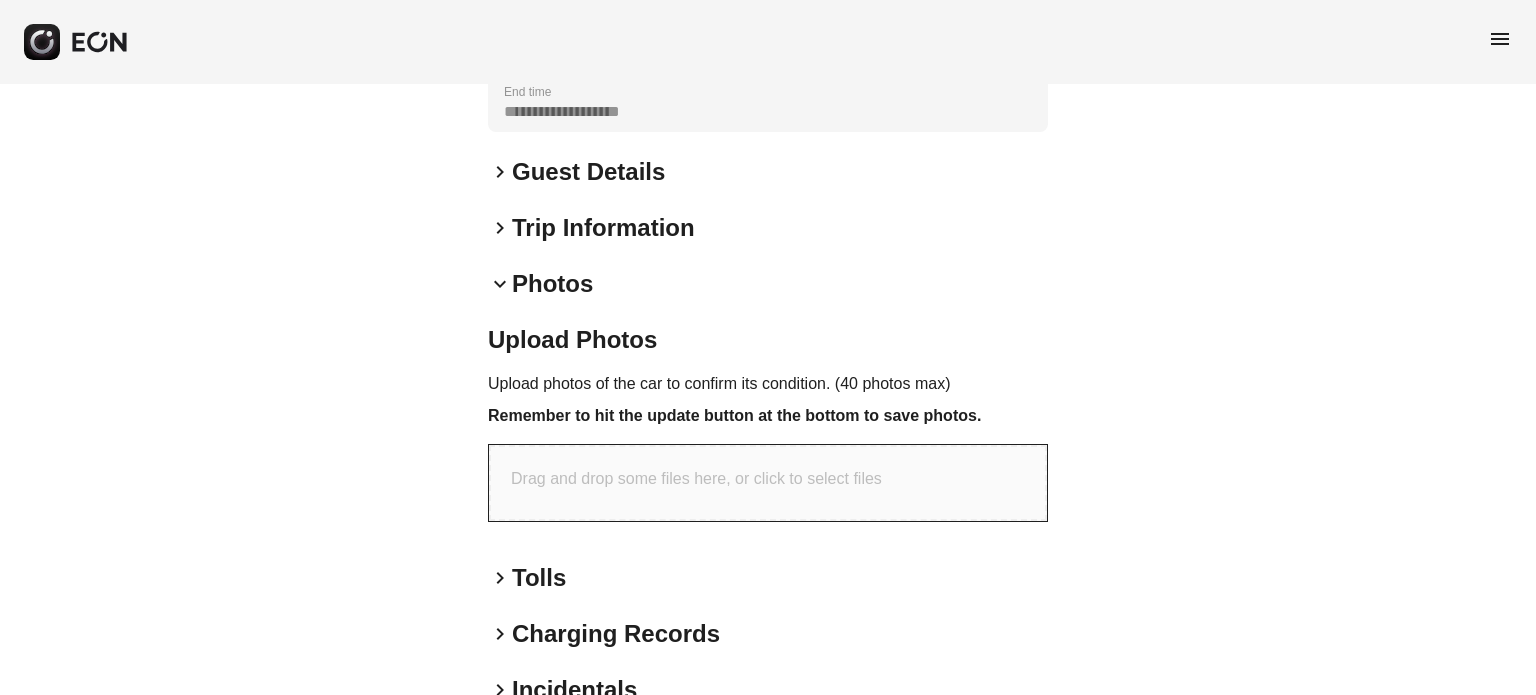 scroll, scrollTop: 538, scrollLeft: 0, axis: vertical 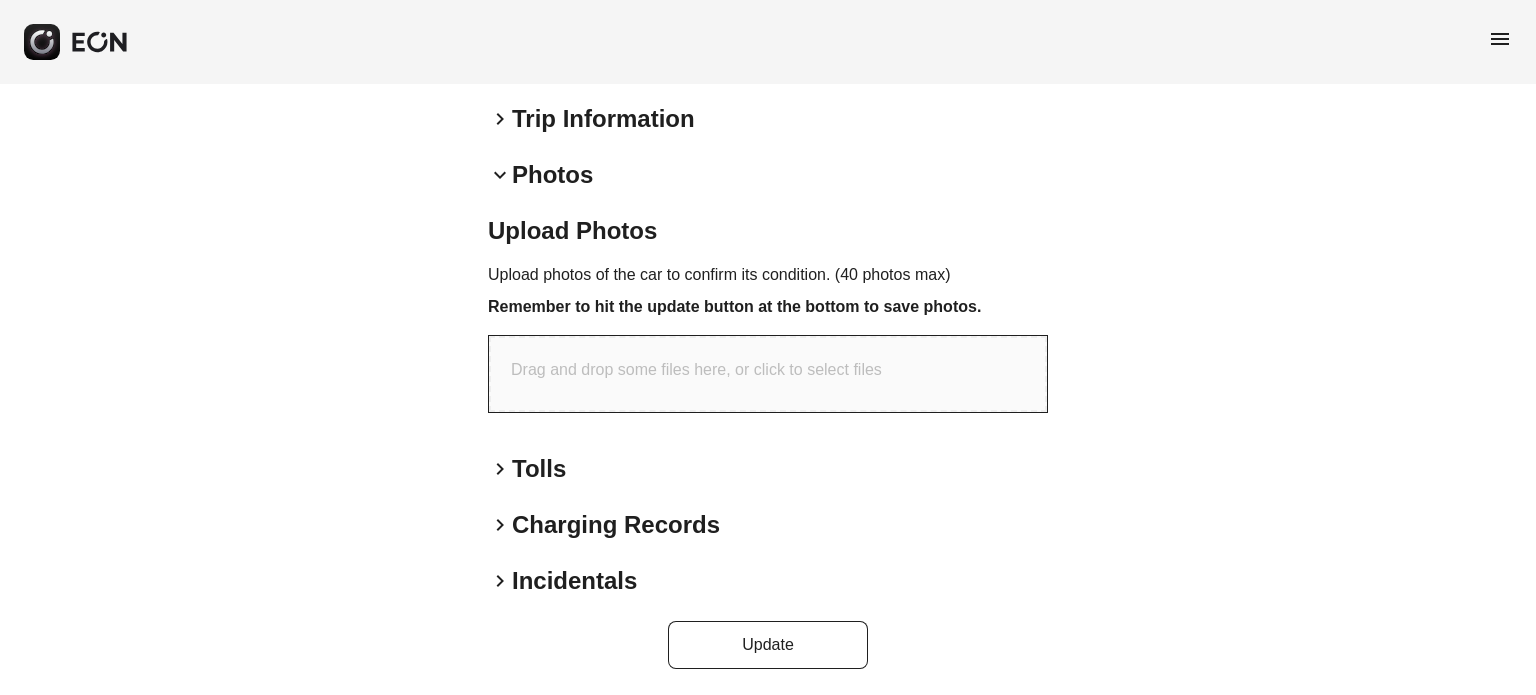 click on "Drag and drop some files here, or click to select files" at bounding box center [768, 374] 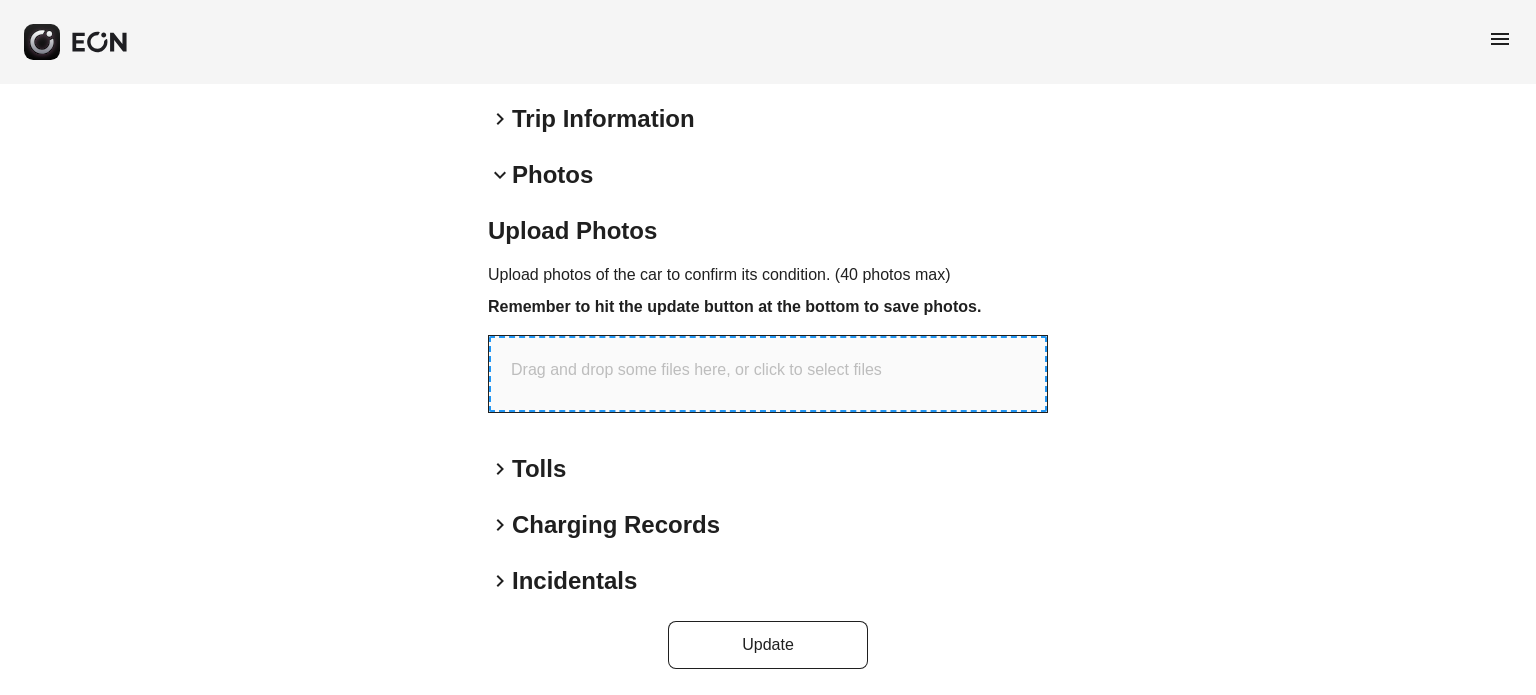 click on "**********" at bounding box center [768, 122] 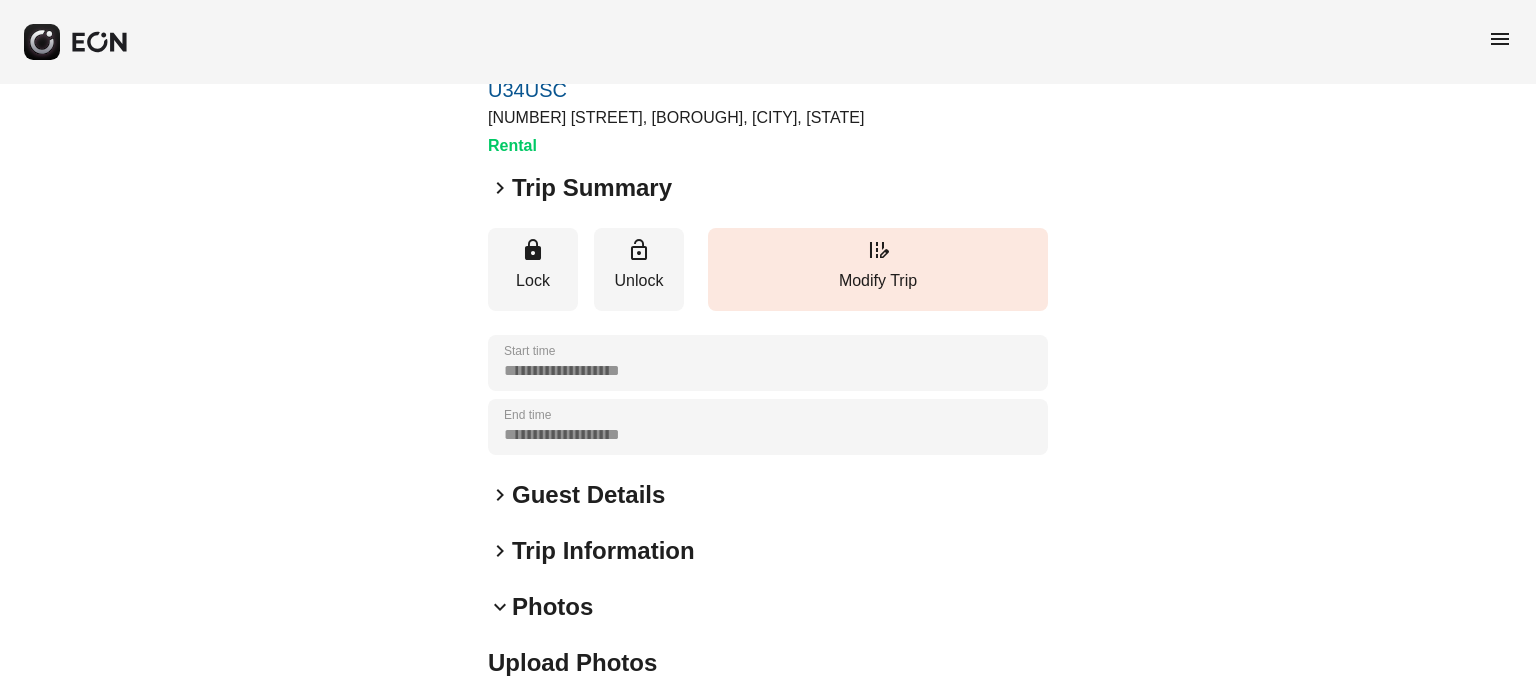 scroll, scrollTop: 0, scrollLeft: 0, axis: both 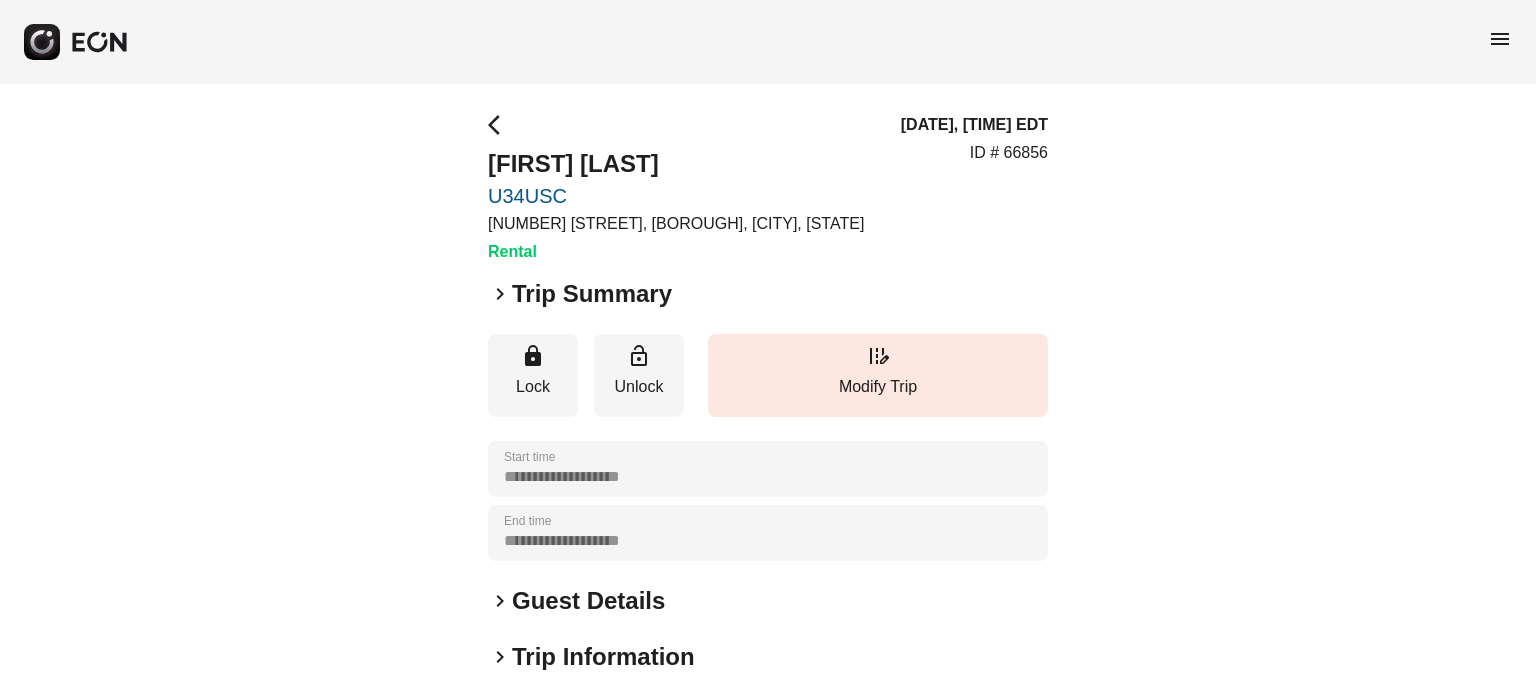 click on "**********" at bounding box center (768, 660) 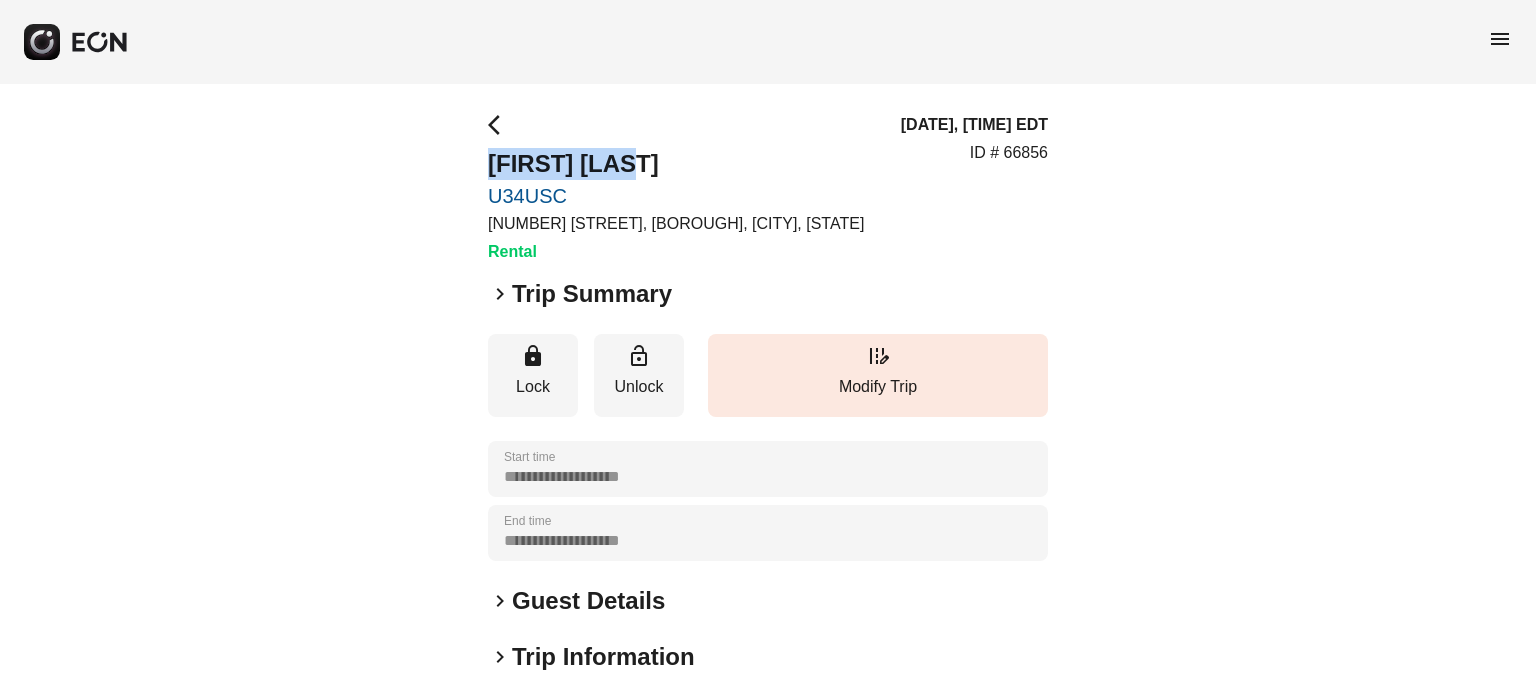 drag, startPoint x: 474, startPoint y: 158, endPoint x: 652, endPoint y: 174, distance: 178.71765 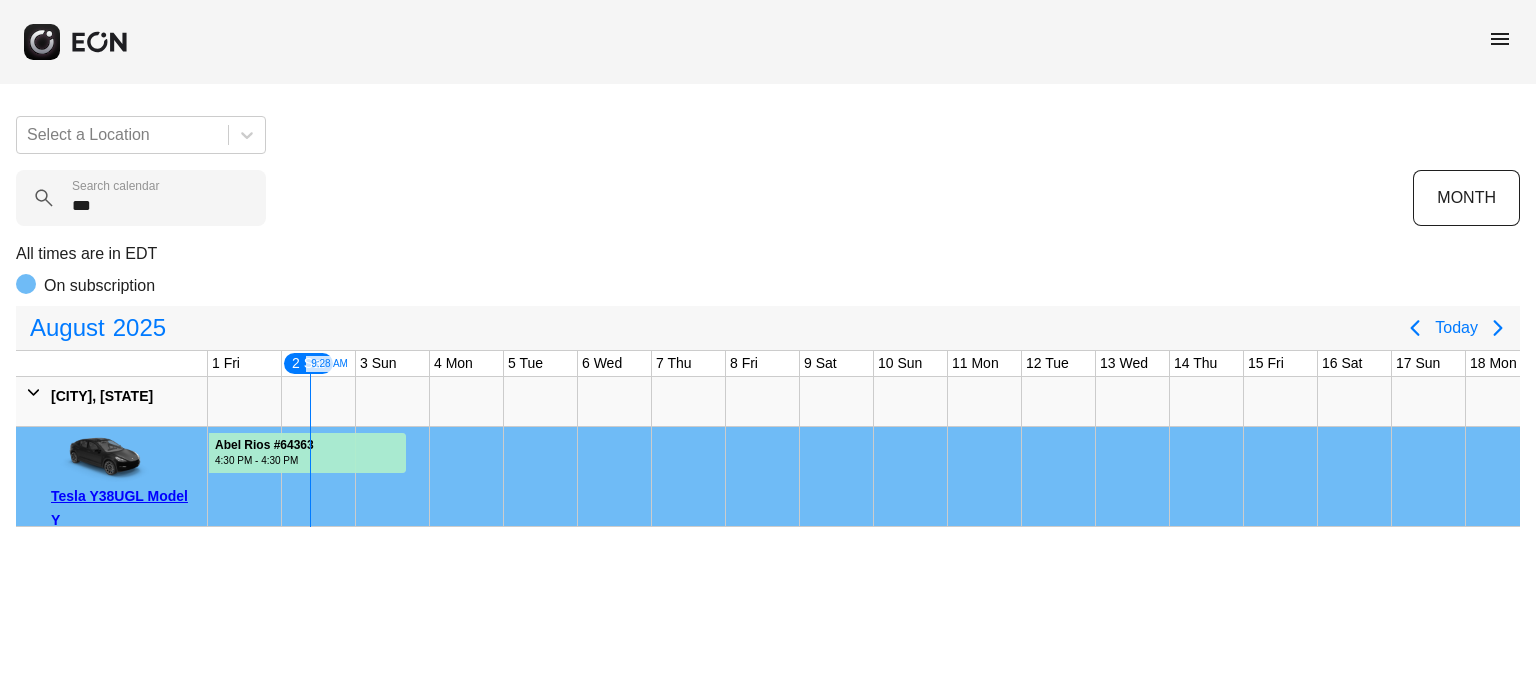 scroll, scrollTop: 0, scrollLeft: 0, axis: both 